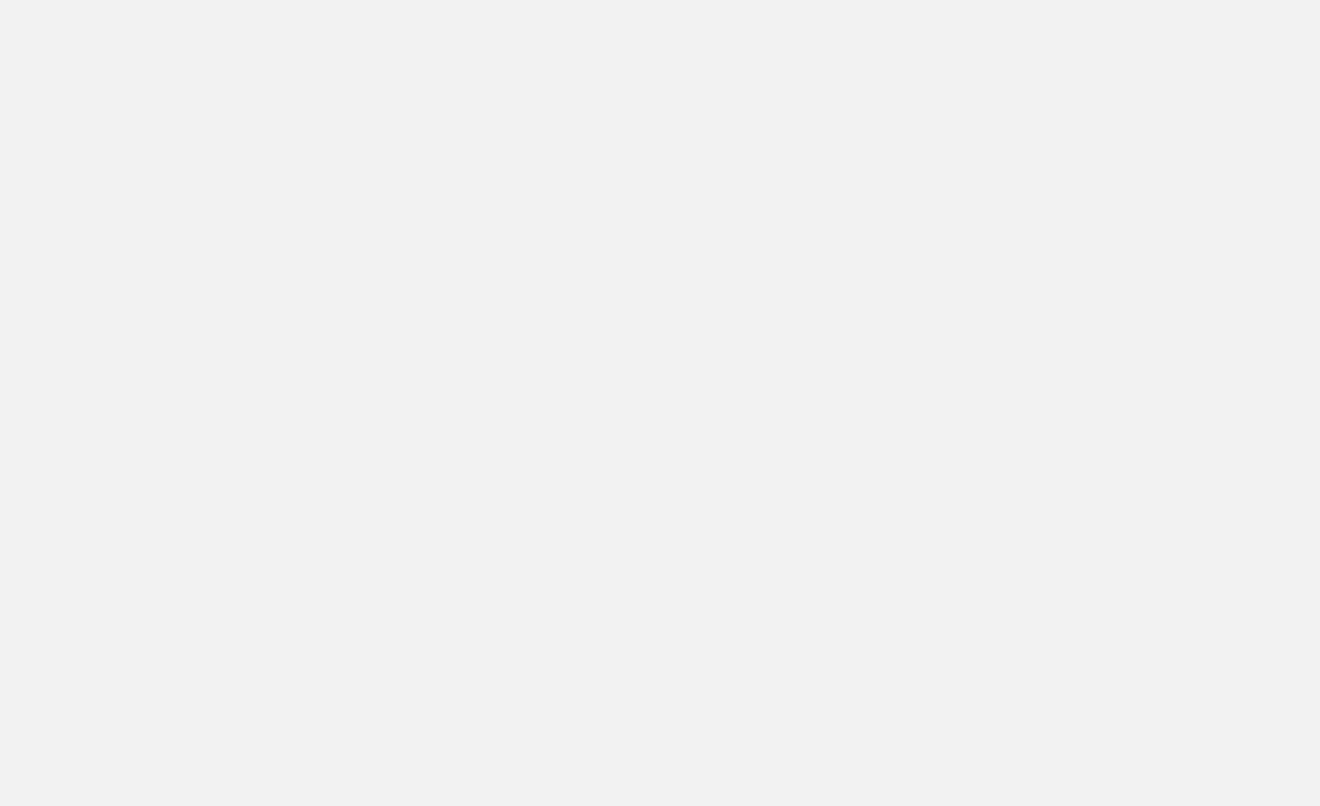 scroll, scrollTop: 0, scrollLeft: 0, axis: both 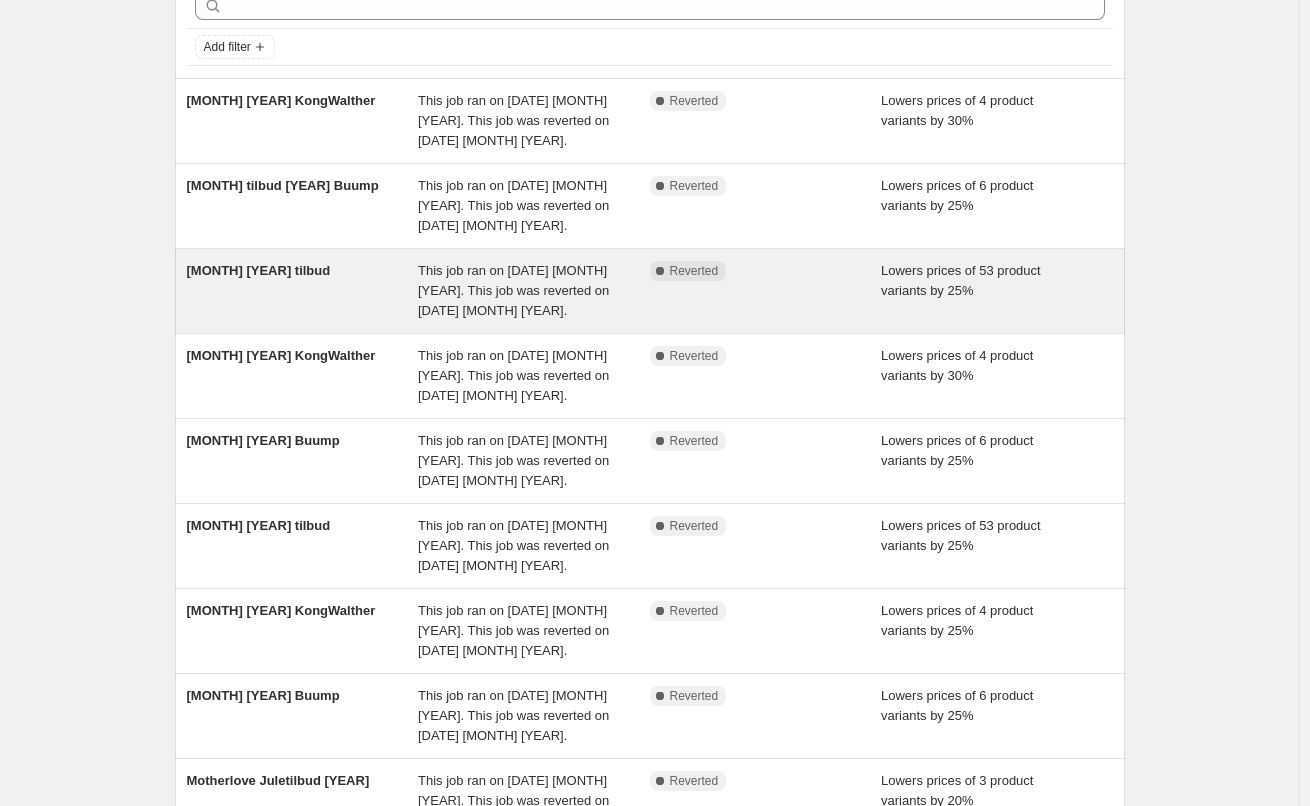 click on "[MONTH] [YEAR] tilbud" at bounding box center (259, 270) 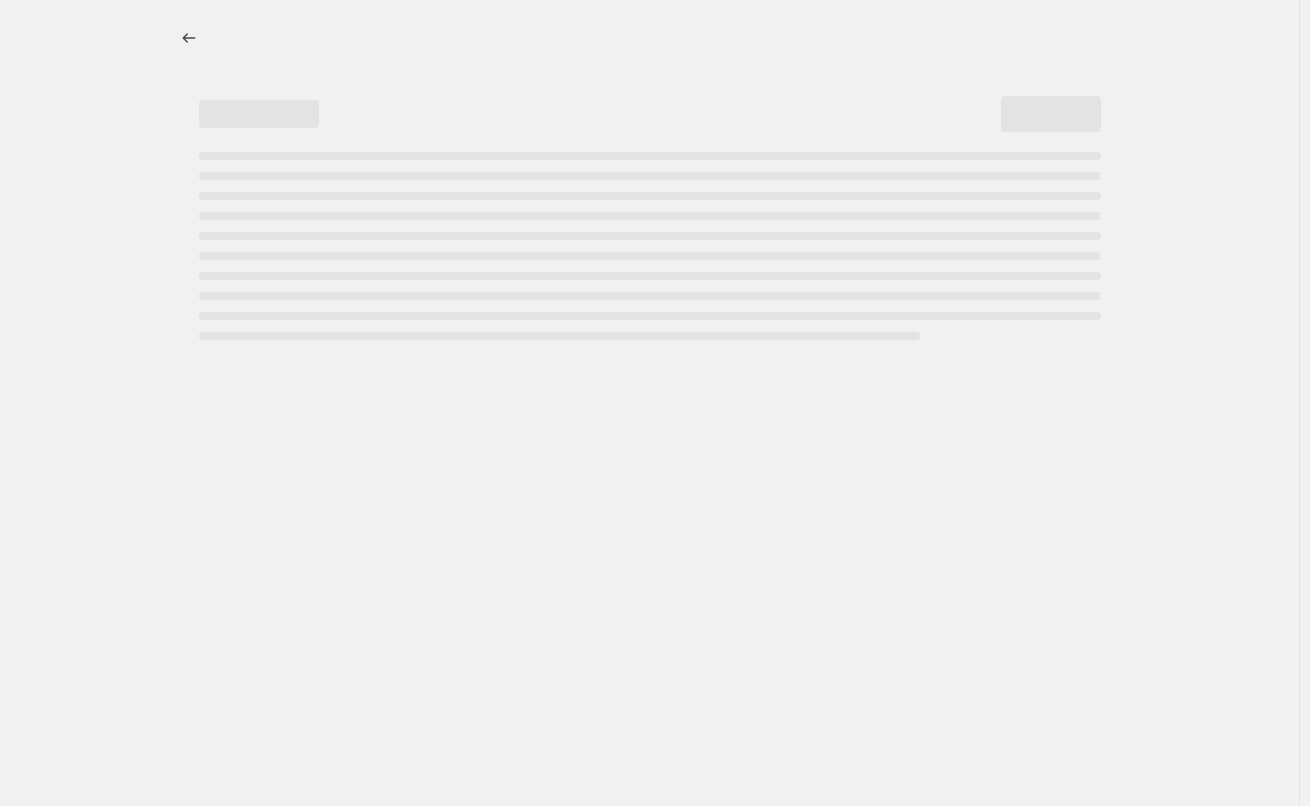scroll, scrollTop: 0, scrollLeft: 0, axis: both 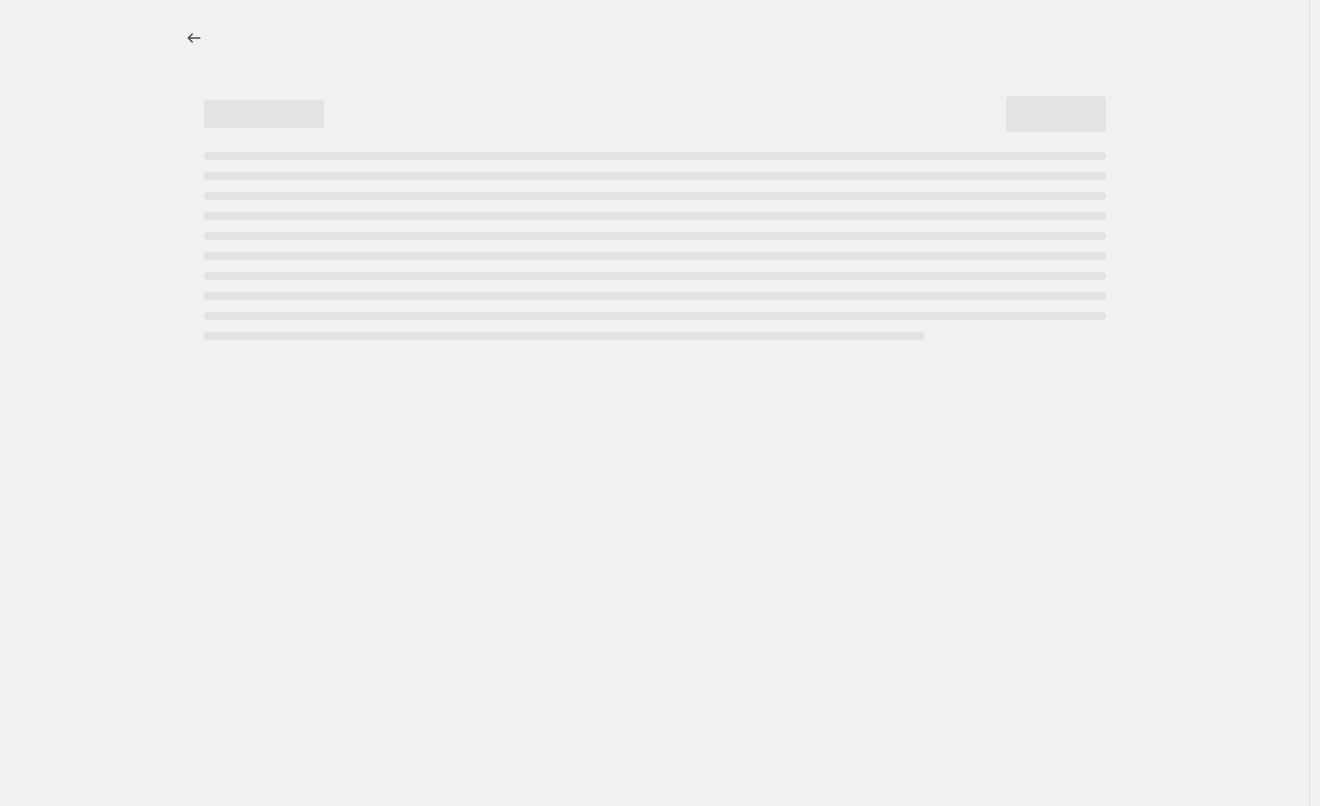 select on "percentage" 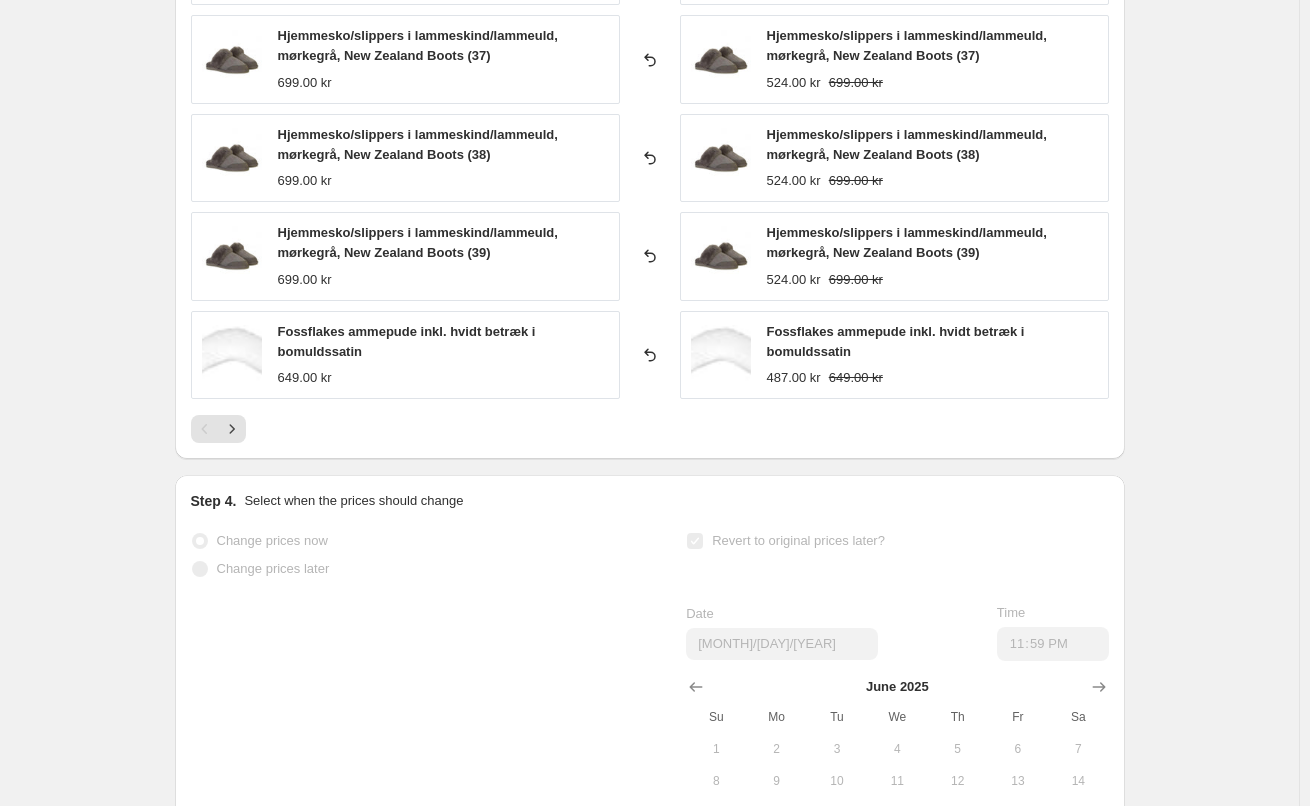 scroll, scrollTop: 1600, scrollLeft: 0, axis: vertical 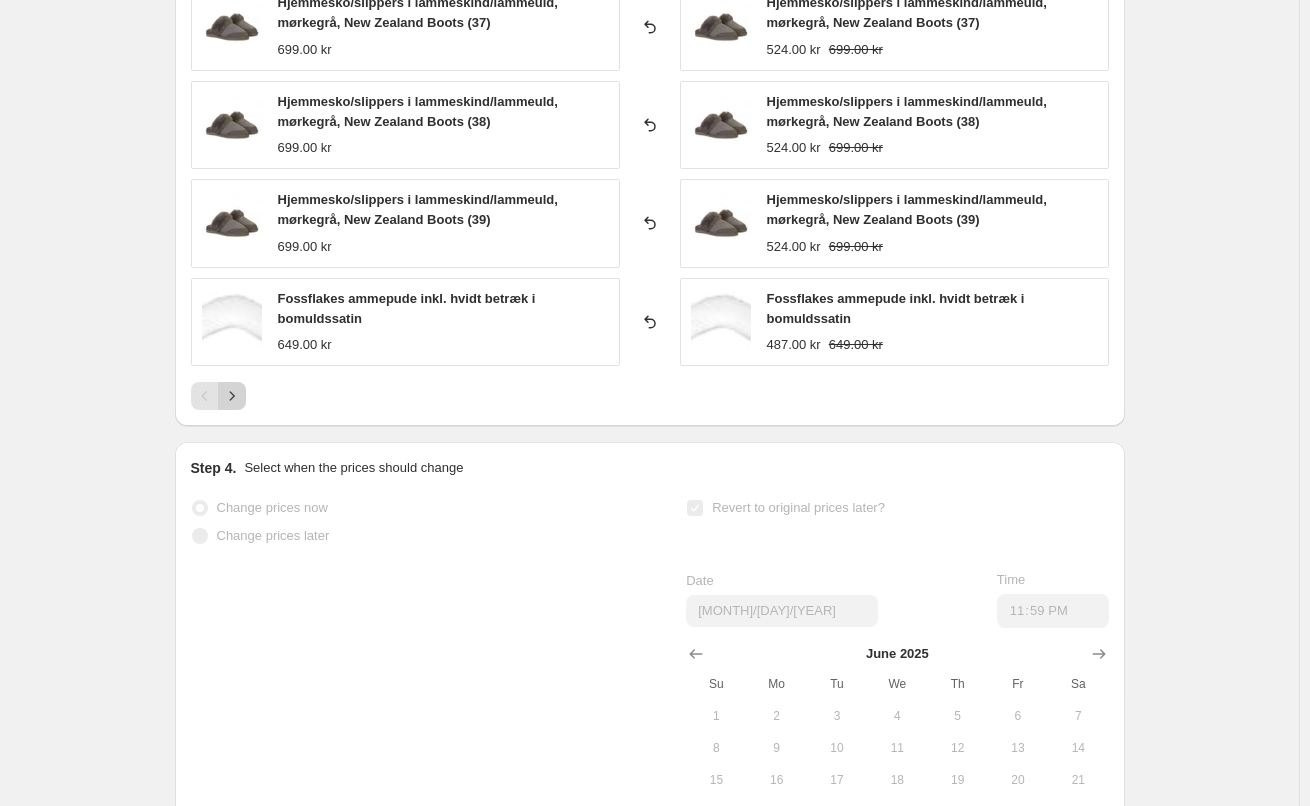 click 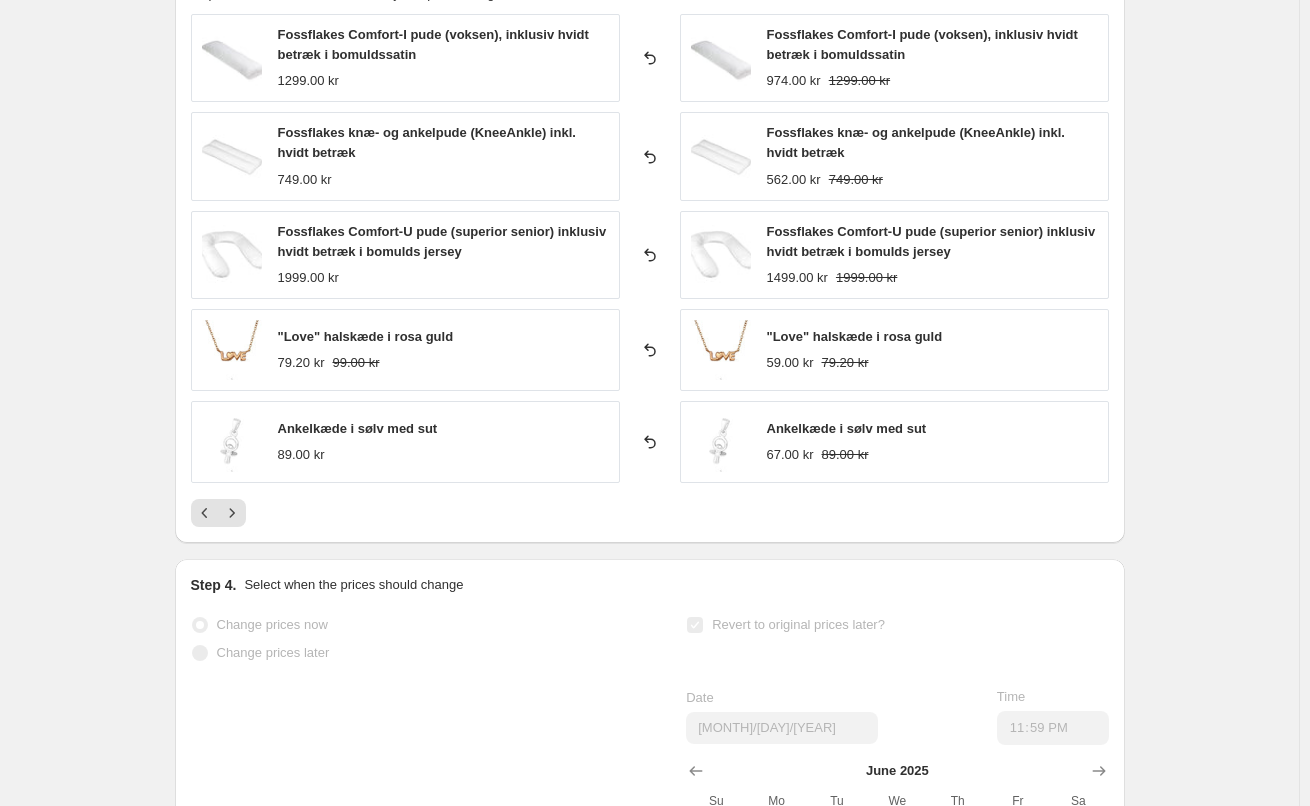 scroll, scrollTop: 1500, scrollLeft: 0, axis: vertical 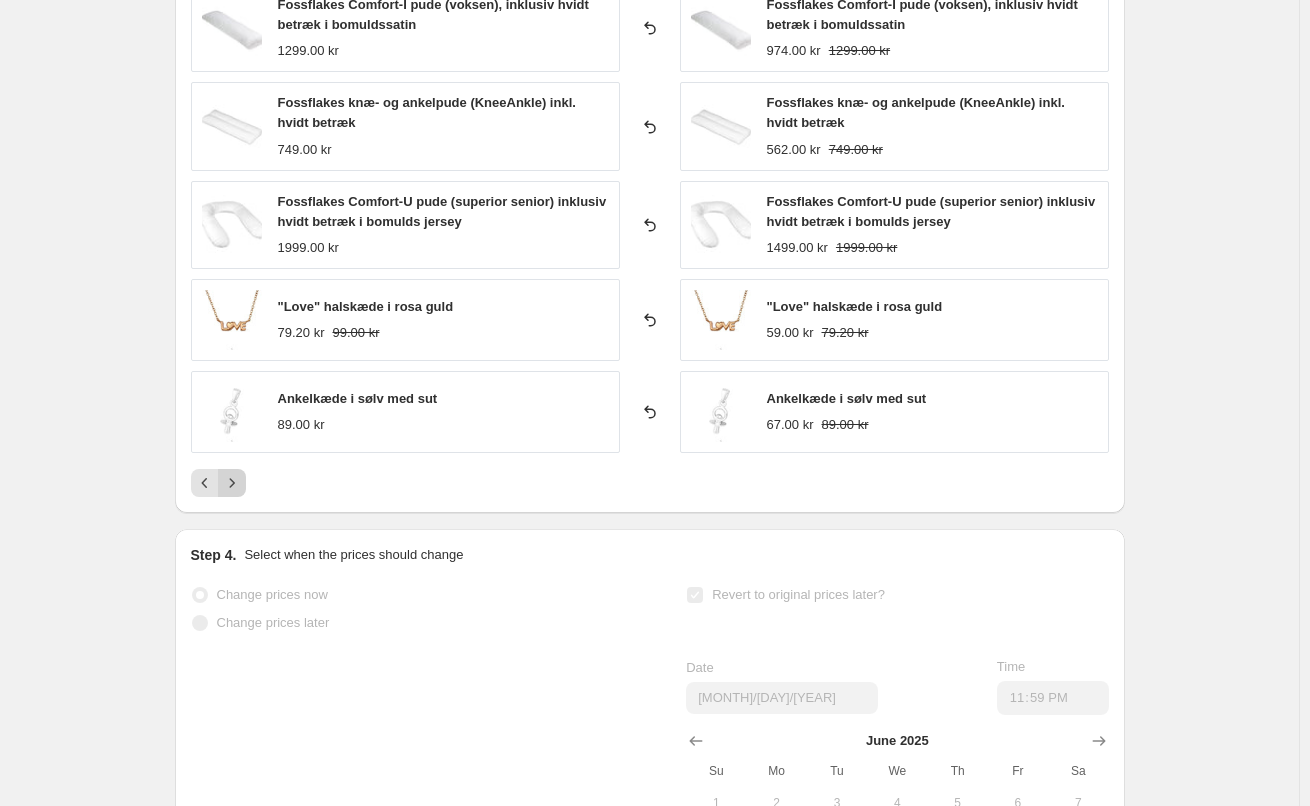 click 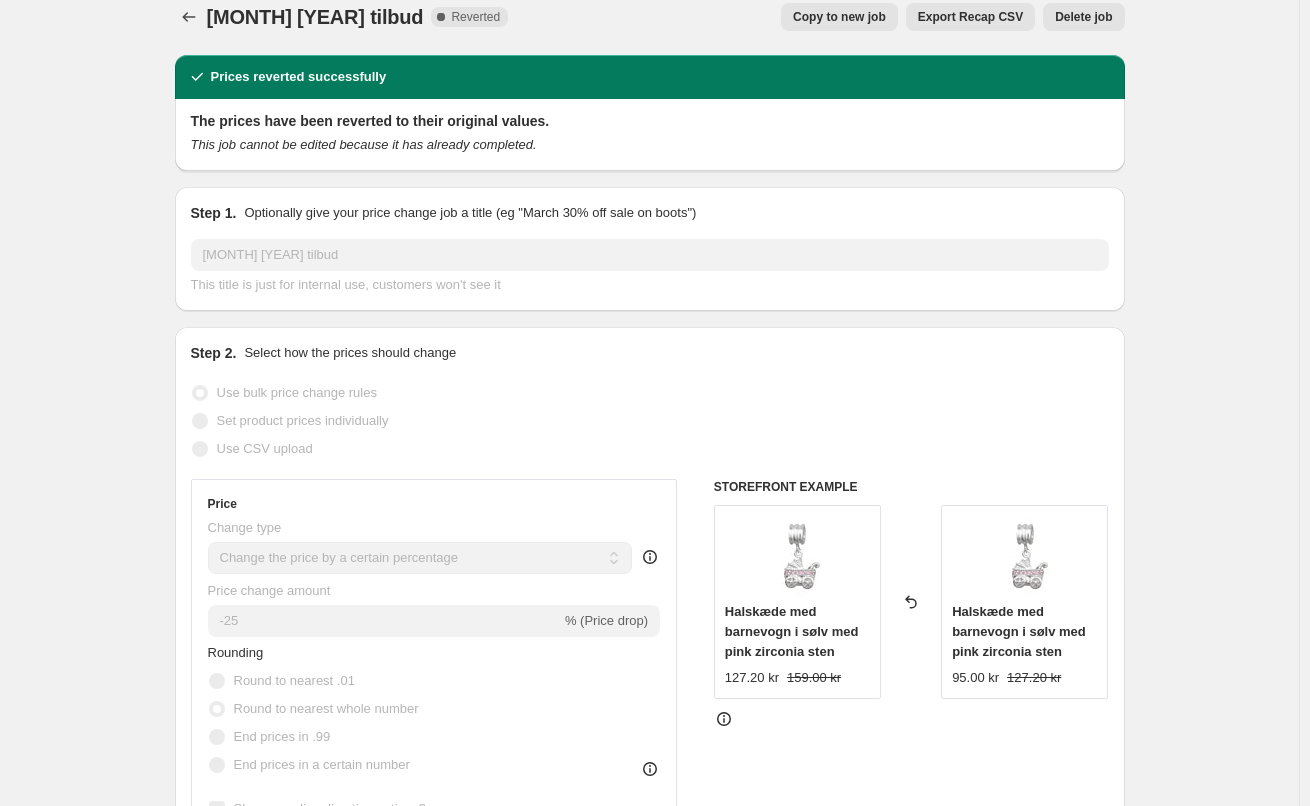 scroll, scrollTop: 0, scrollLeft: 0, axis: both 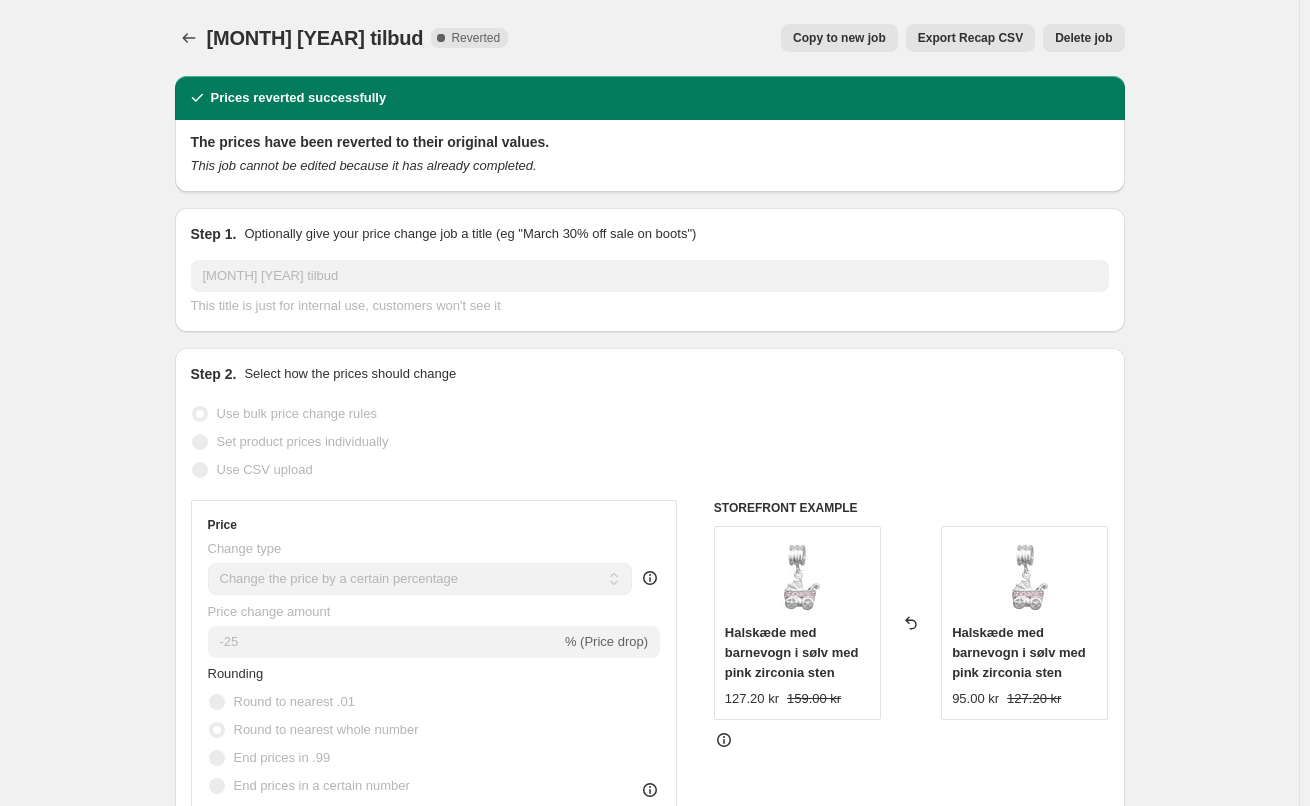 click on "Copy to new job" at bounding box center (839, 38) 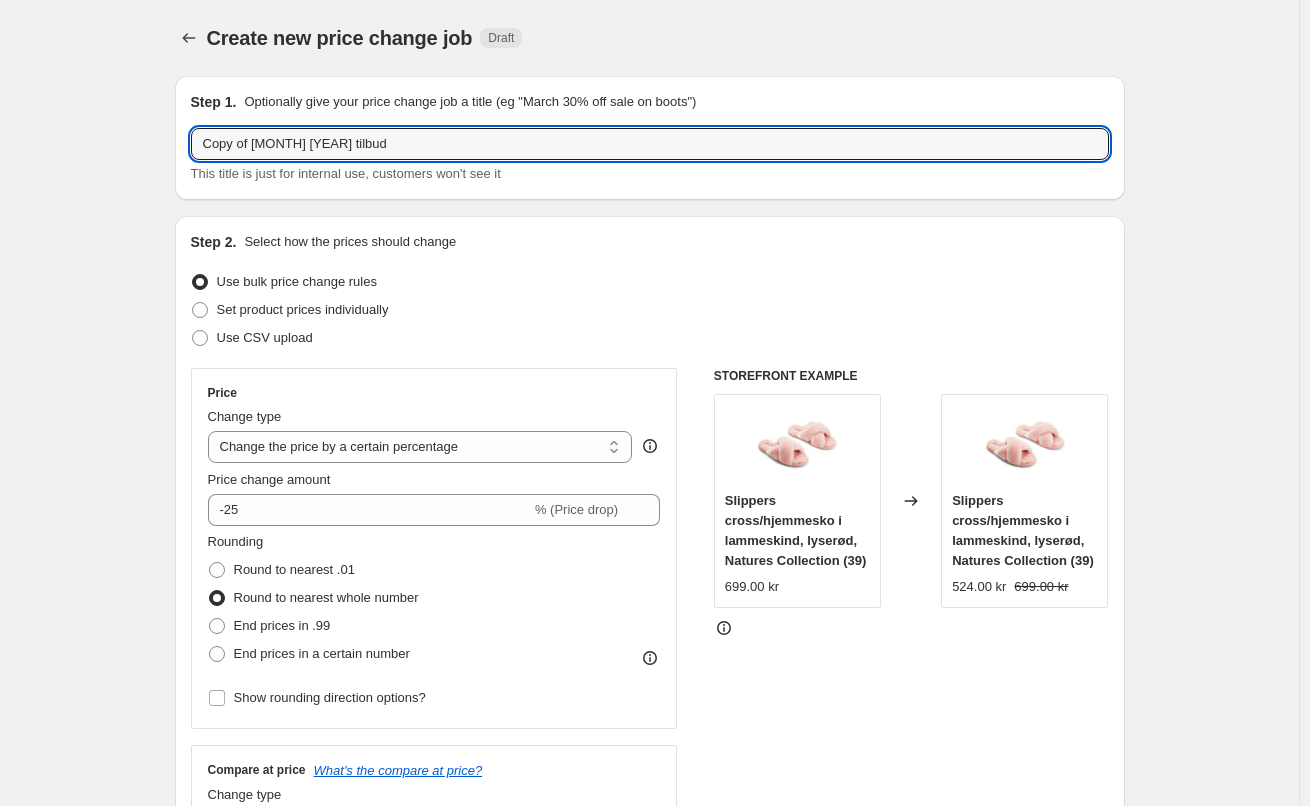 drag, startPoint x: 270, startPoint y: 142, endPoint x: 137, endPoint y: 155, distance: 133.63383 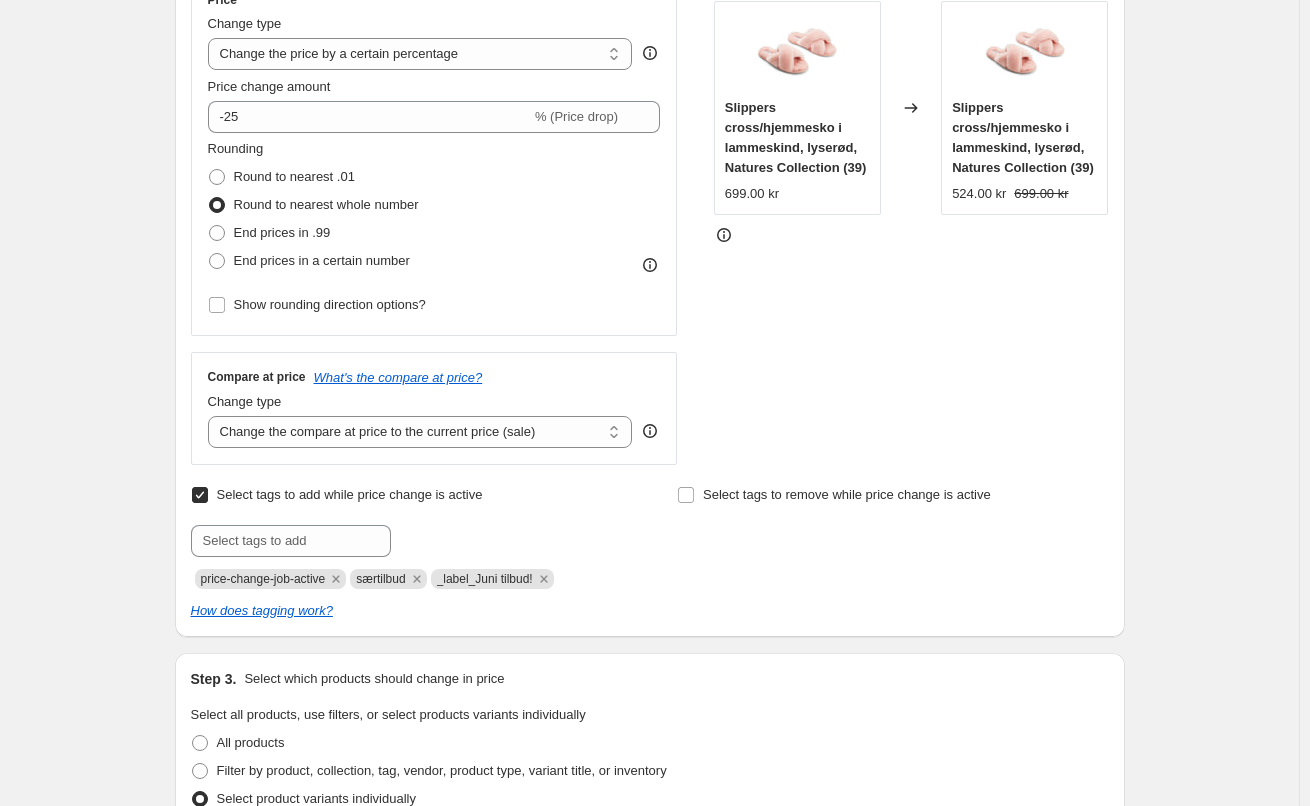 scroll, scrollTop: 500, scrollLeft: 0, axis: vertical 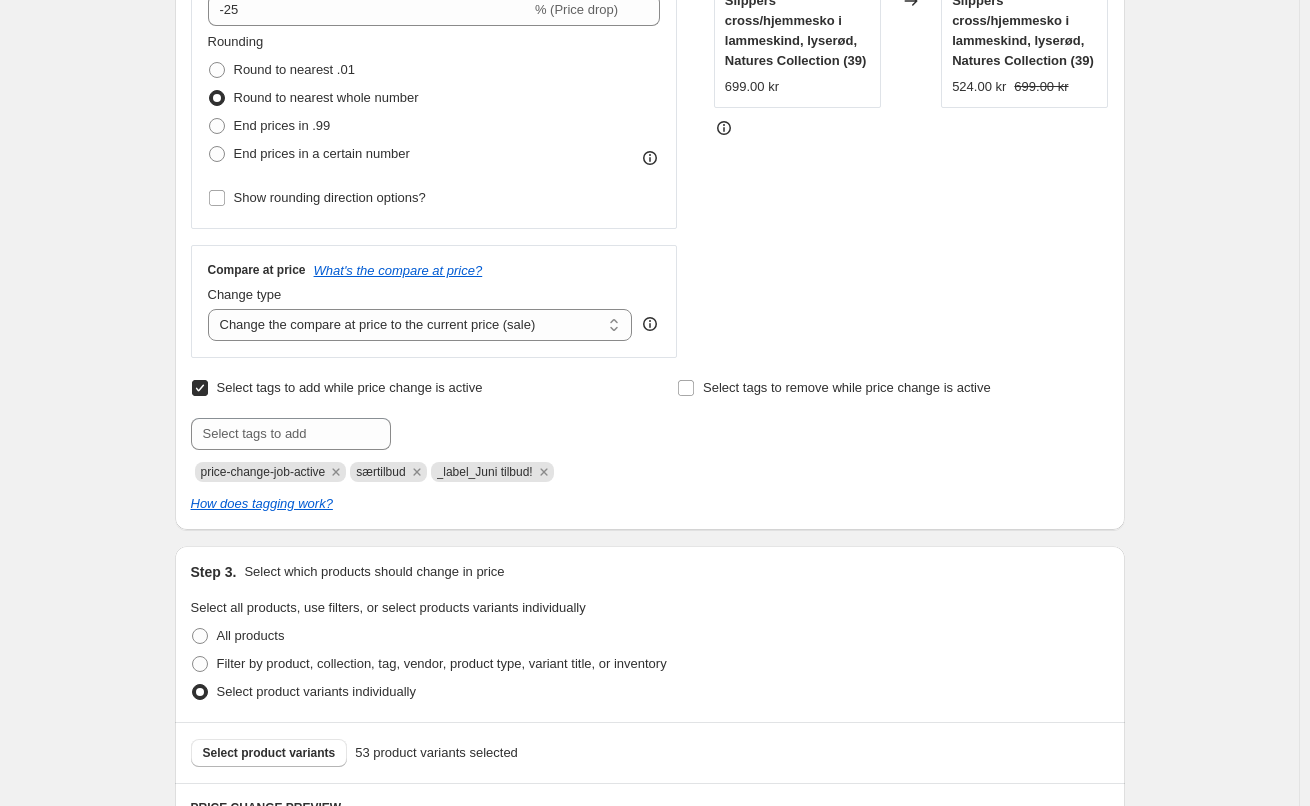 type on "August 2025 tilbud" 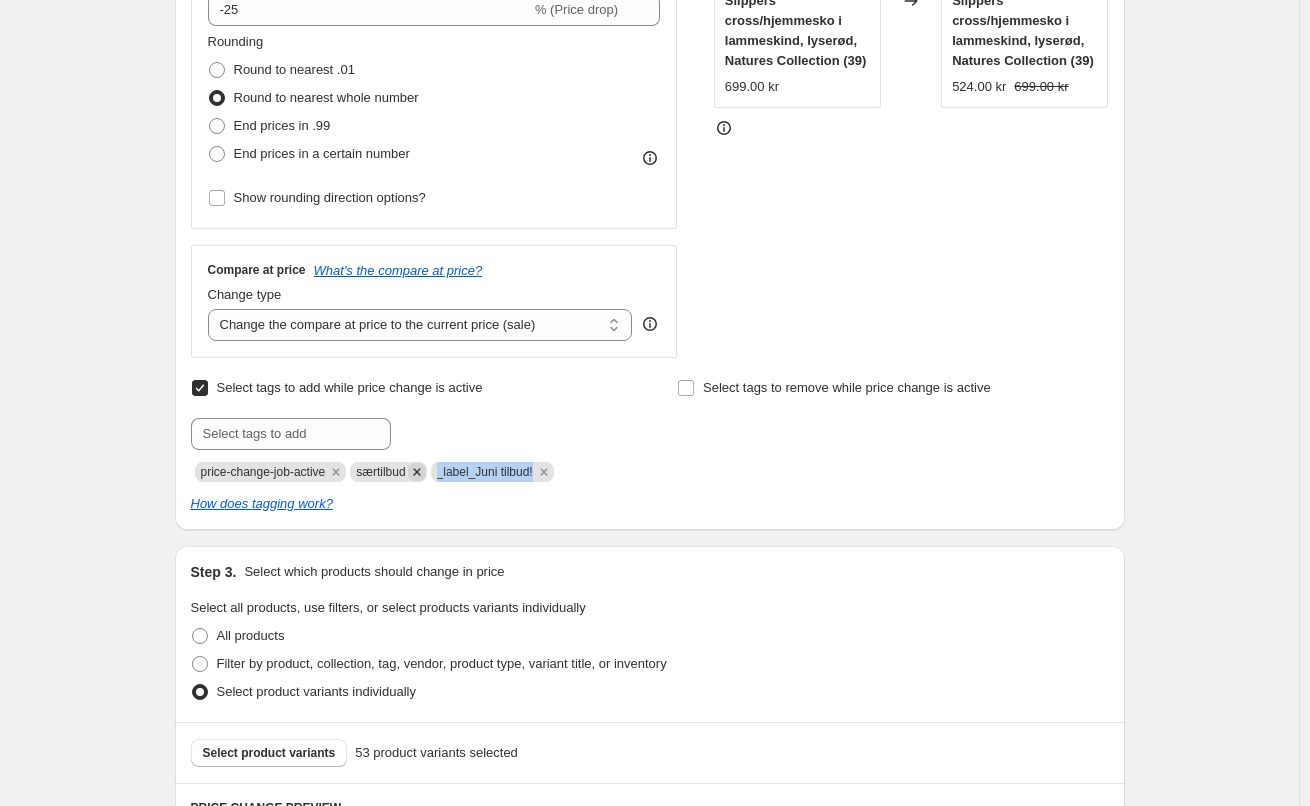 drag, startPoint x: 538, startPoint y: 470, endPoint x: 433, endPoint y: 470, distance: 105 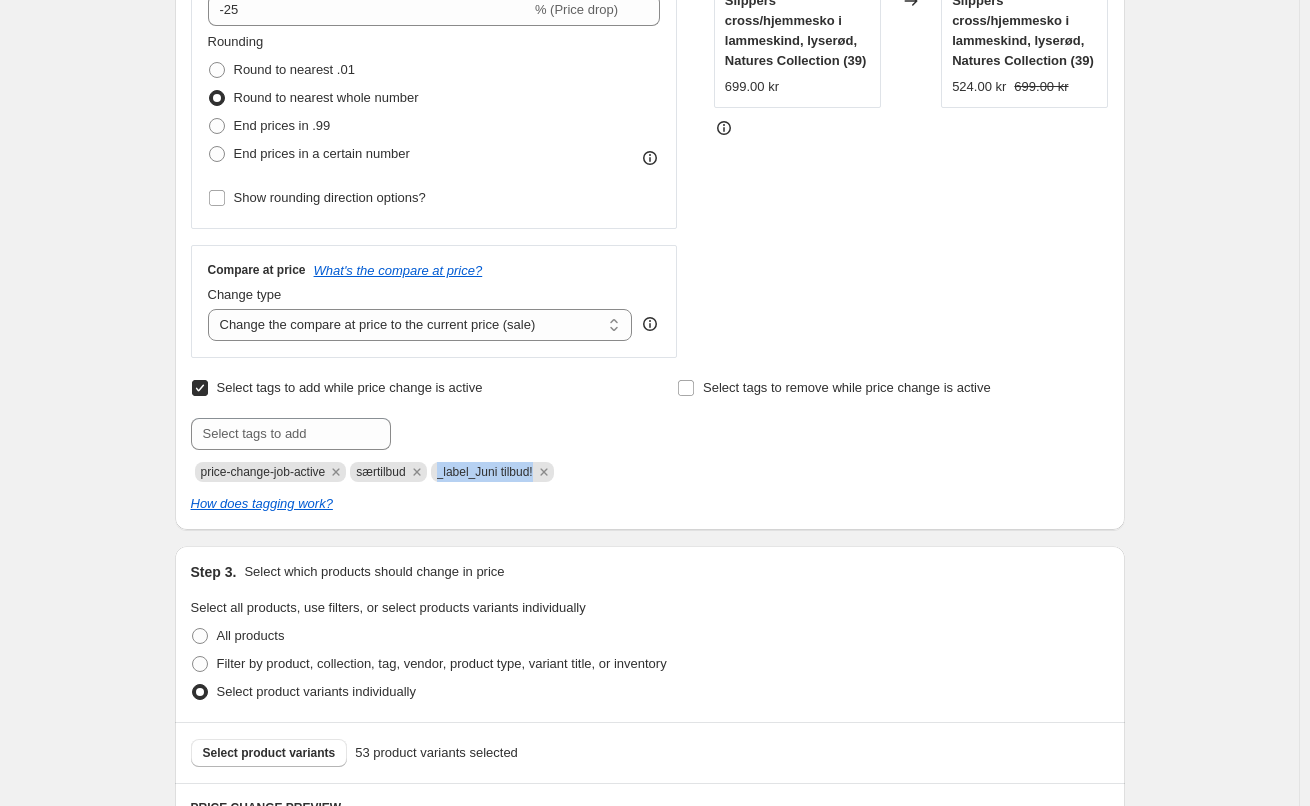 copy on "_label_Juni tilbud!" 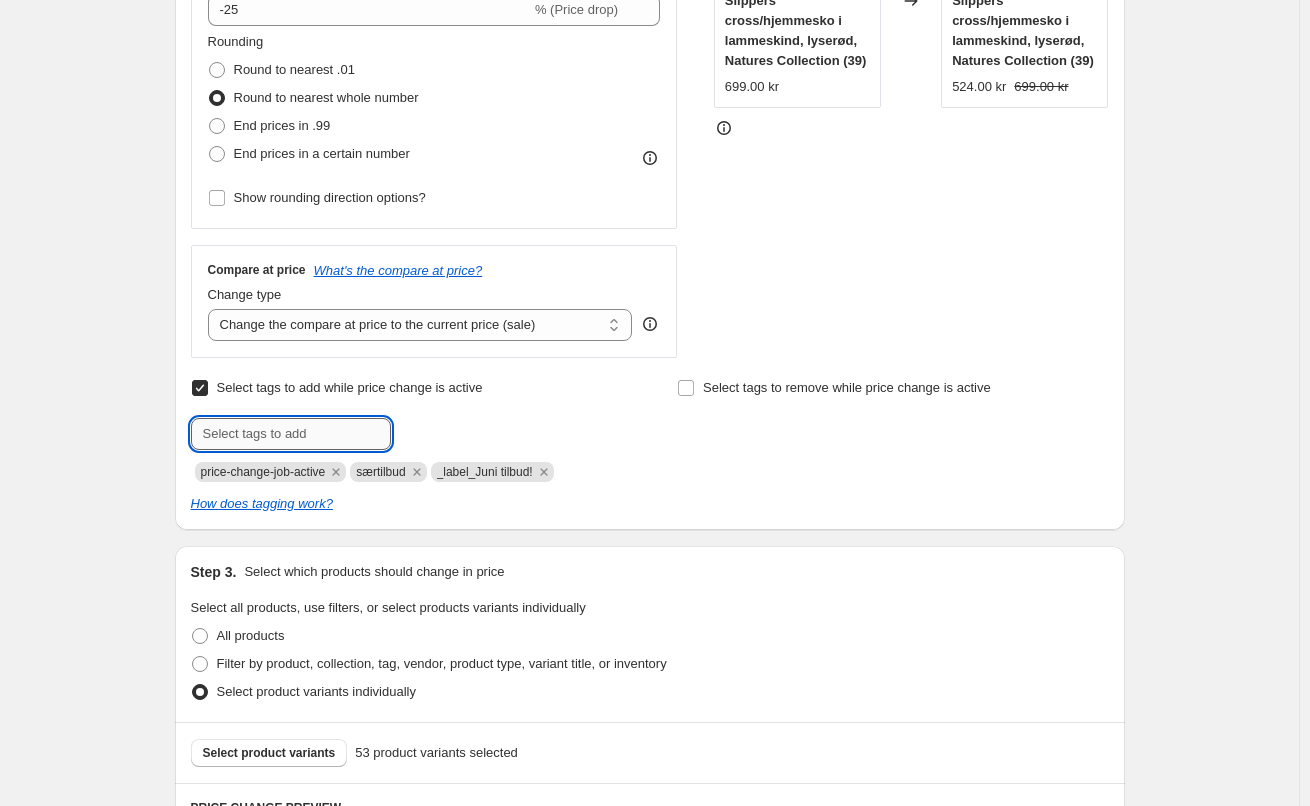 click at bounding box center (291, 434) 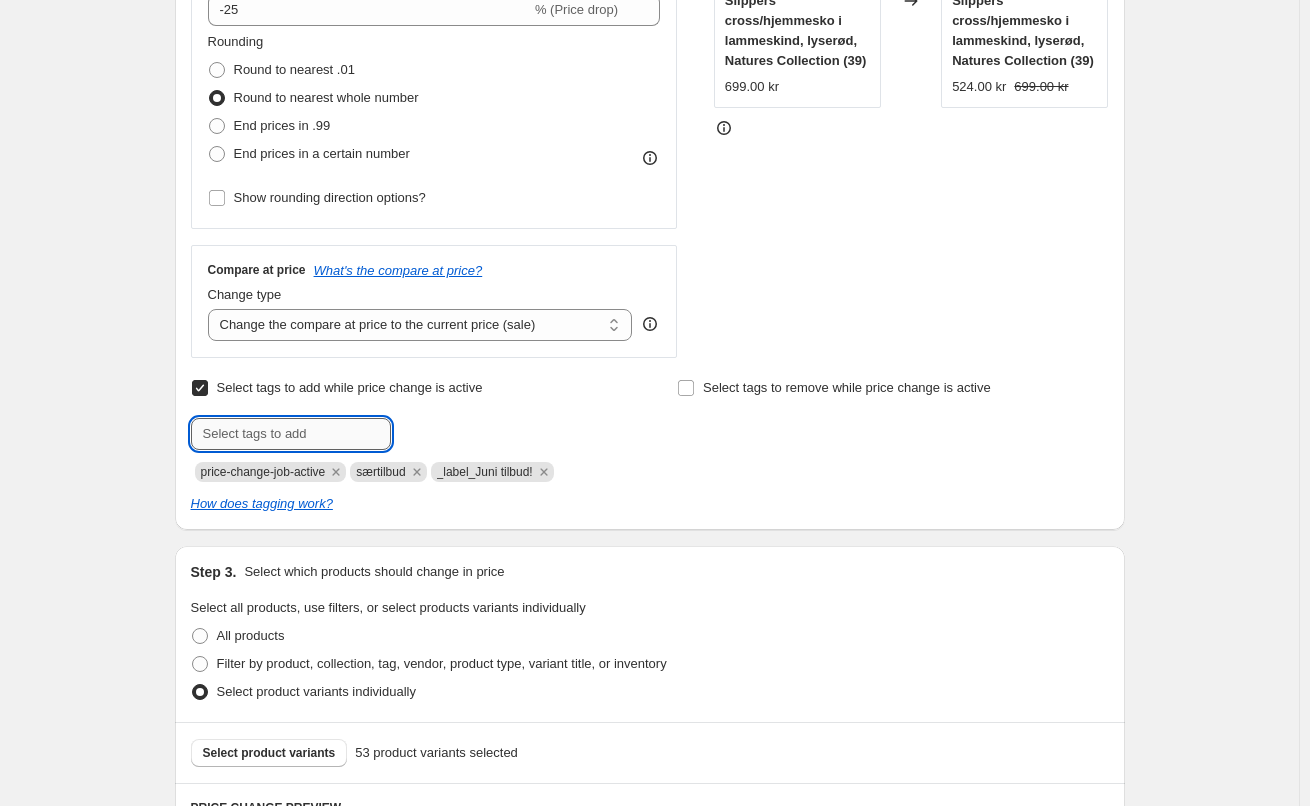 paste on "_label_Juni tilbud!" 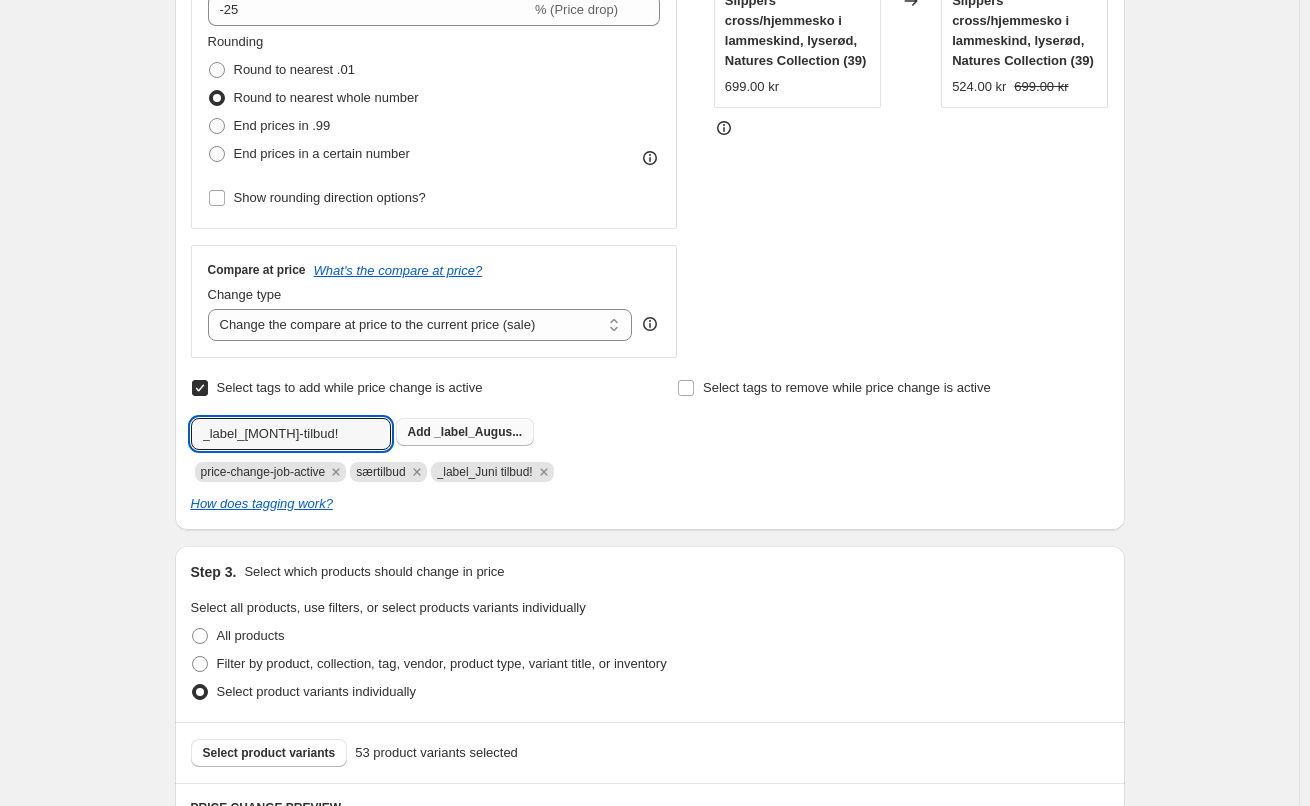 type on "_label_August-tilbud!" 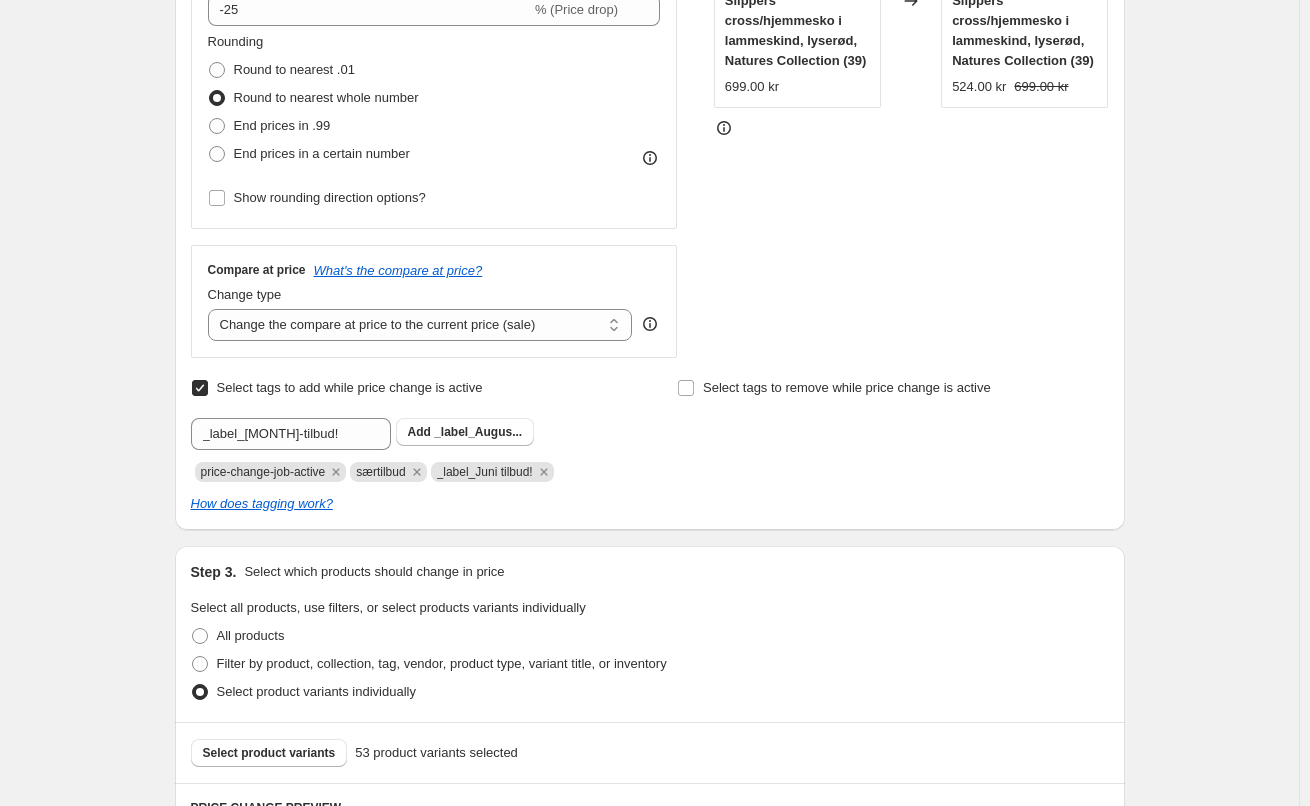 click on "_label_Augus..." at bounding box center [478, 432] 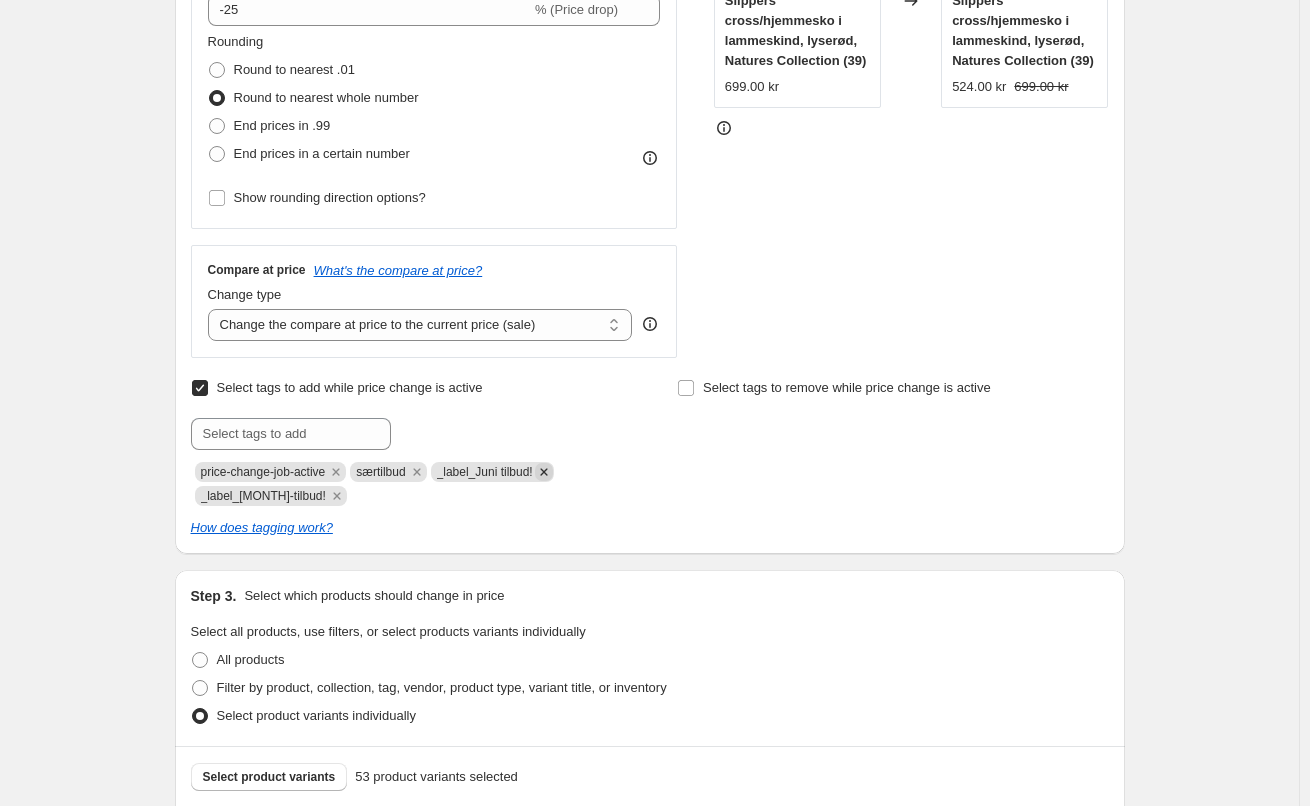 click 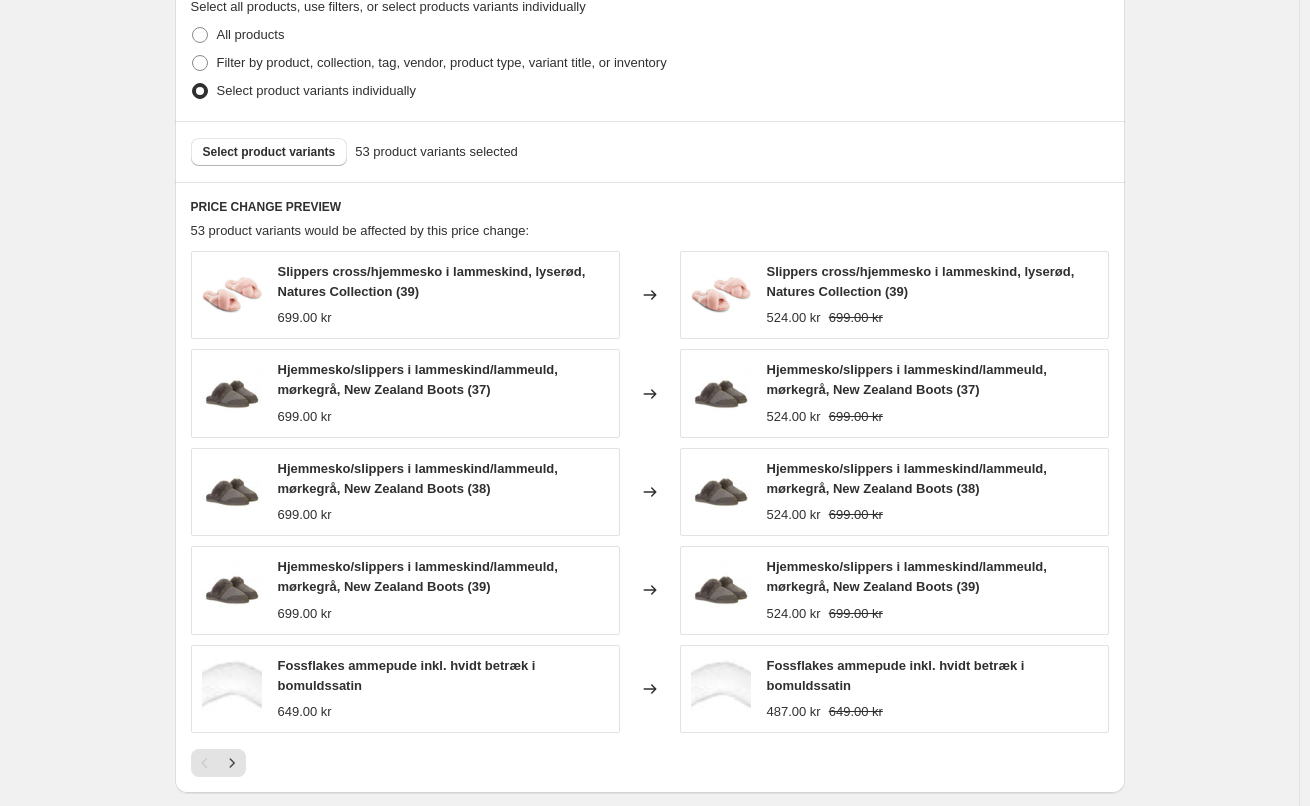 scroll, scrollTop: 1099, scrollLeft: 0, axis: vertical 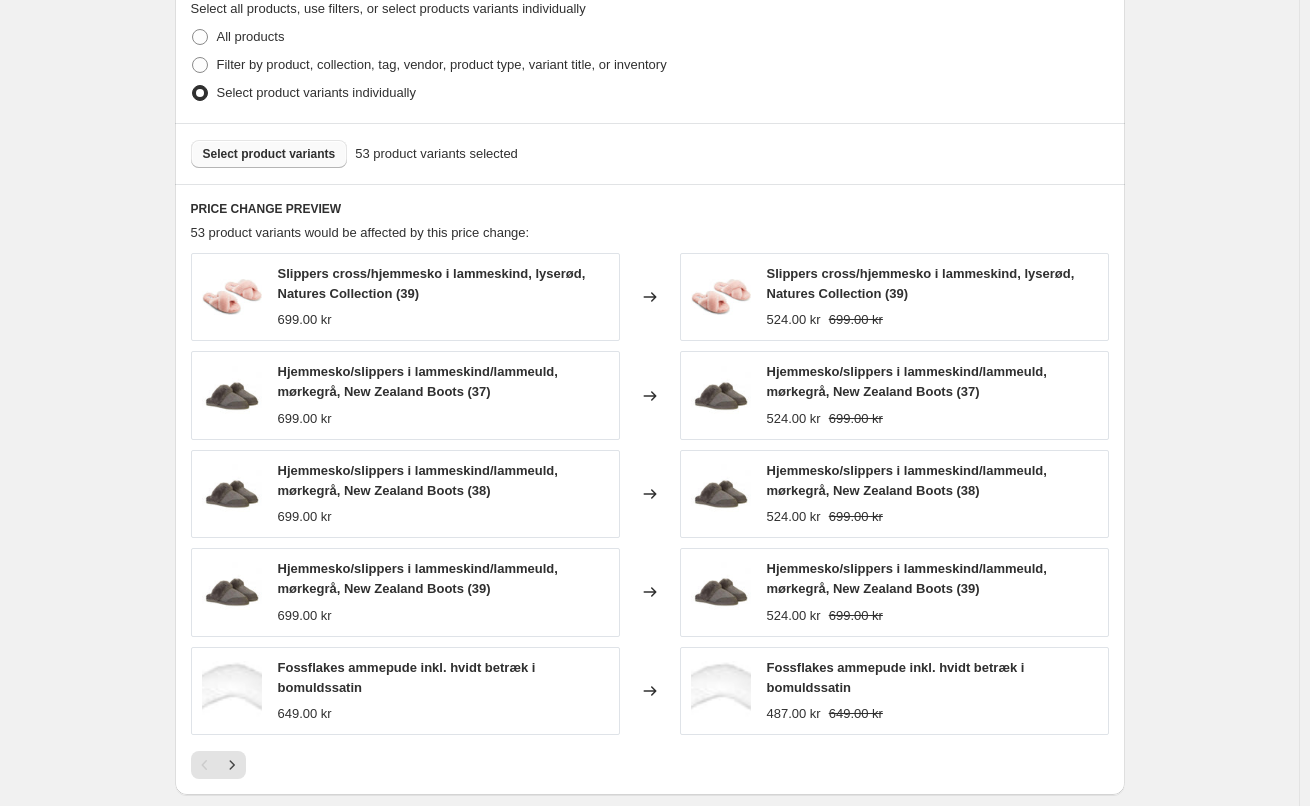 click on "Select product variants" at bounding box center (269, 154) 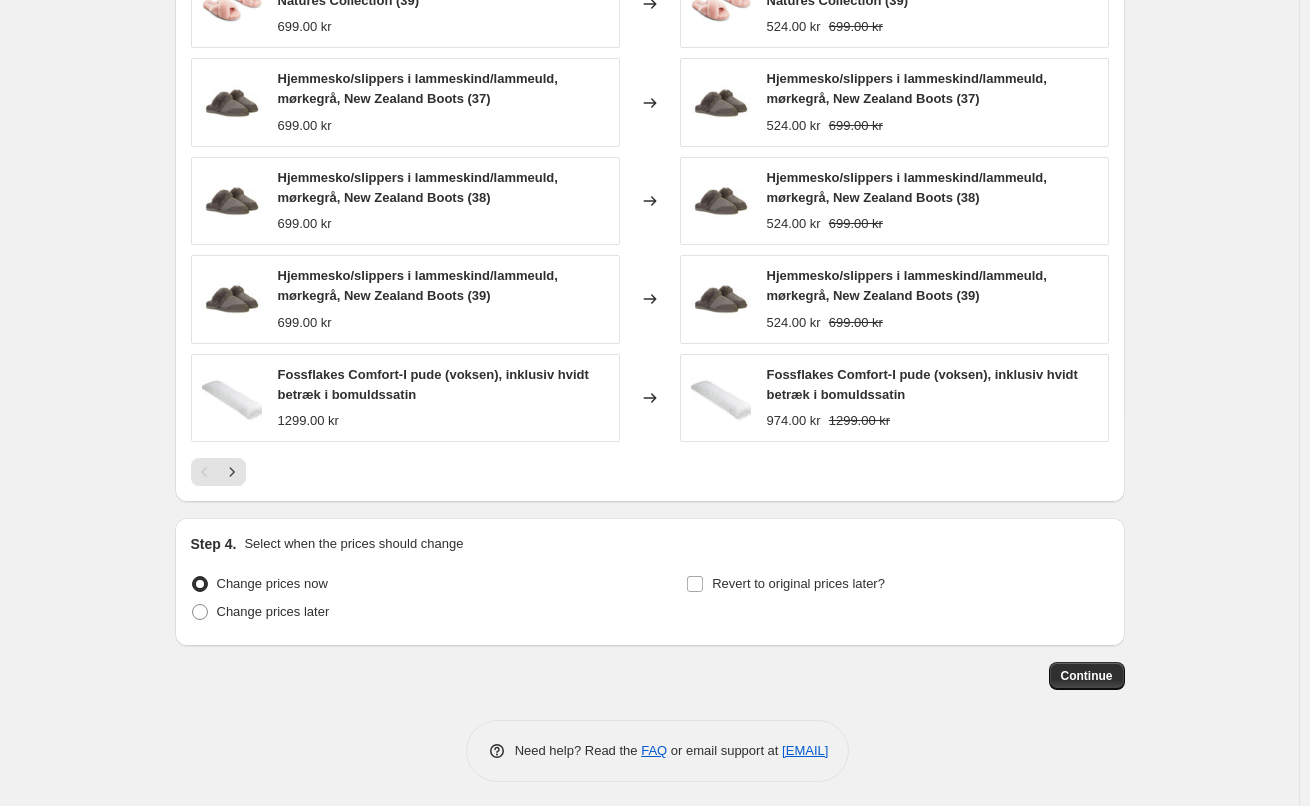 scroll, scrollTop: 1399, scrollLeft: 0, axis: vertical 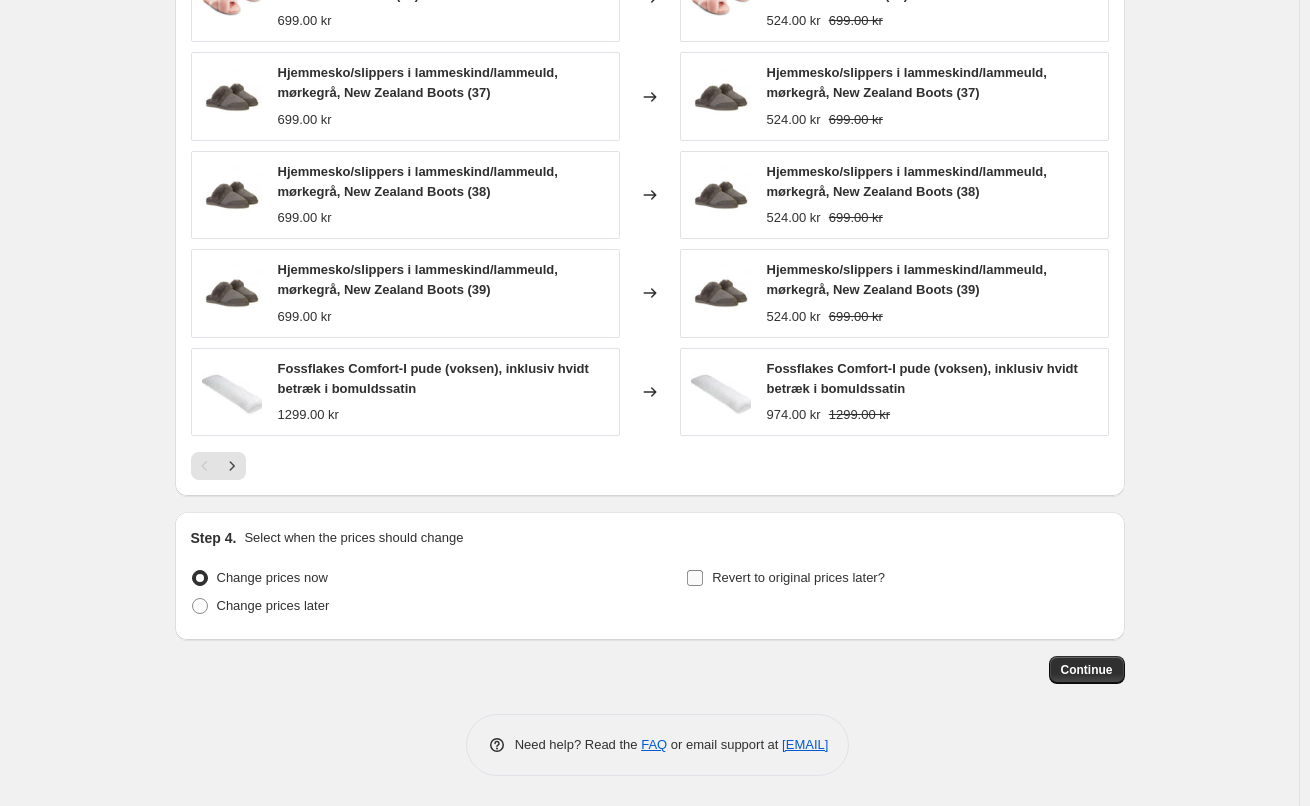 click on "Revert to original prices later?" at bounding box center (695, 578) 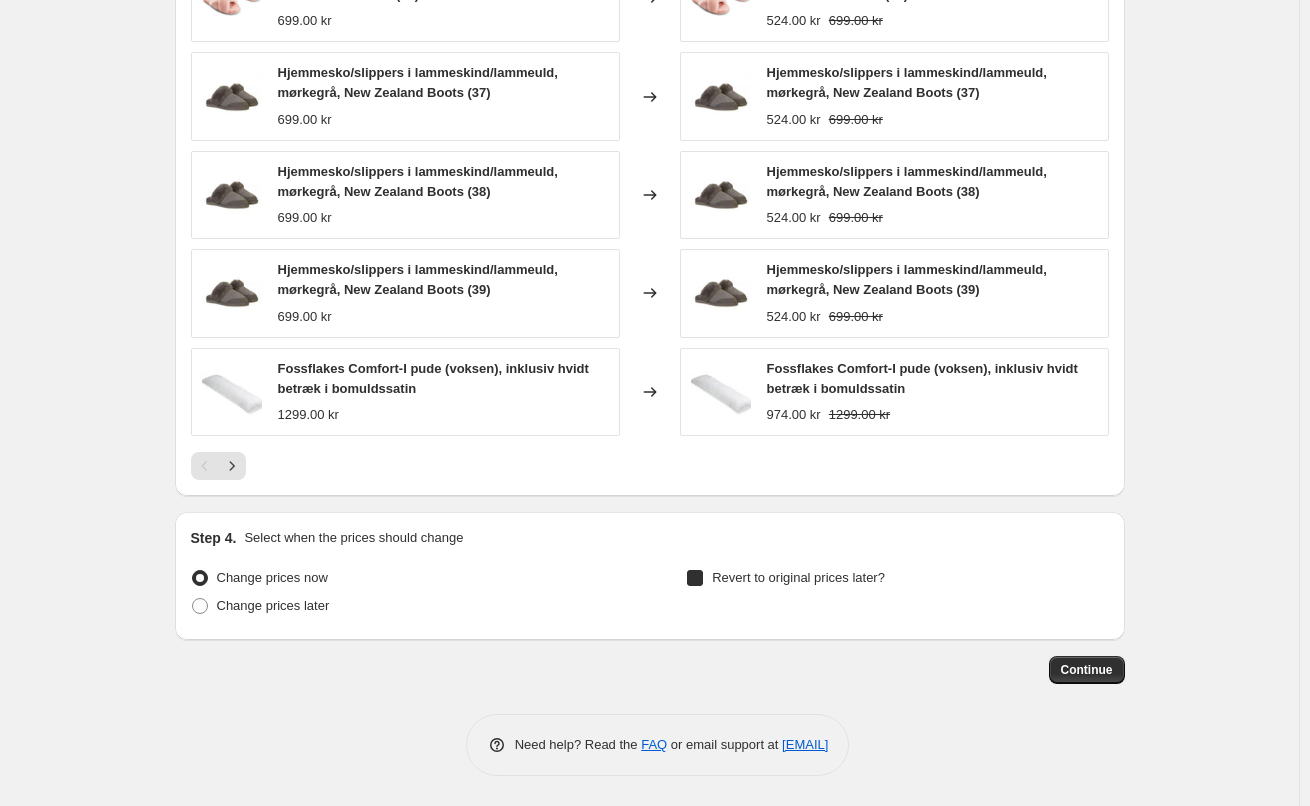 checkbox on "true" 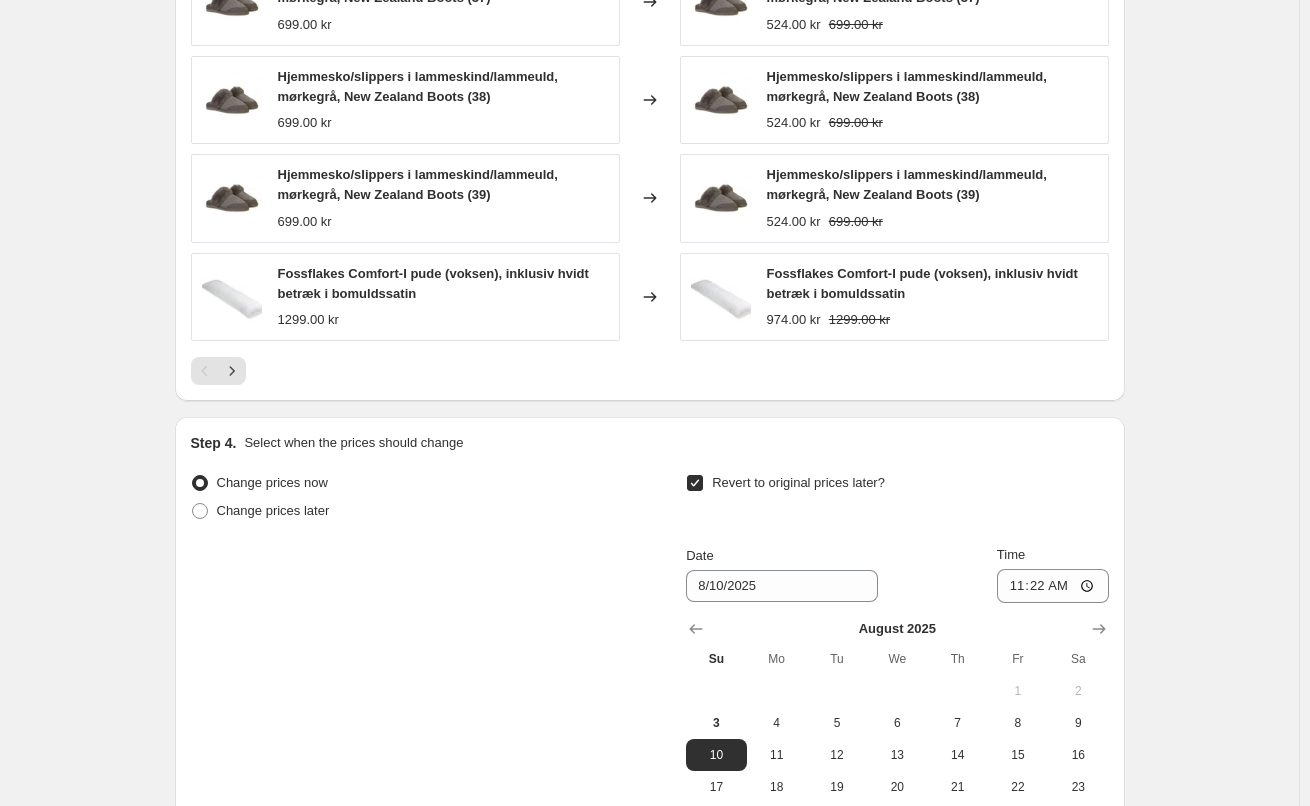 scroll, scrollTop: 1699, scrollLeft: 0, axis: vertical 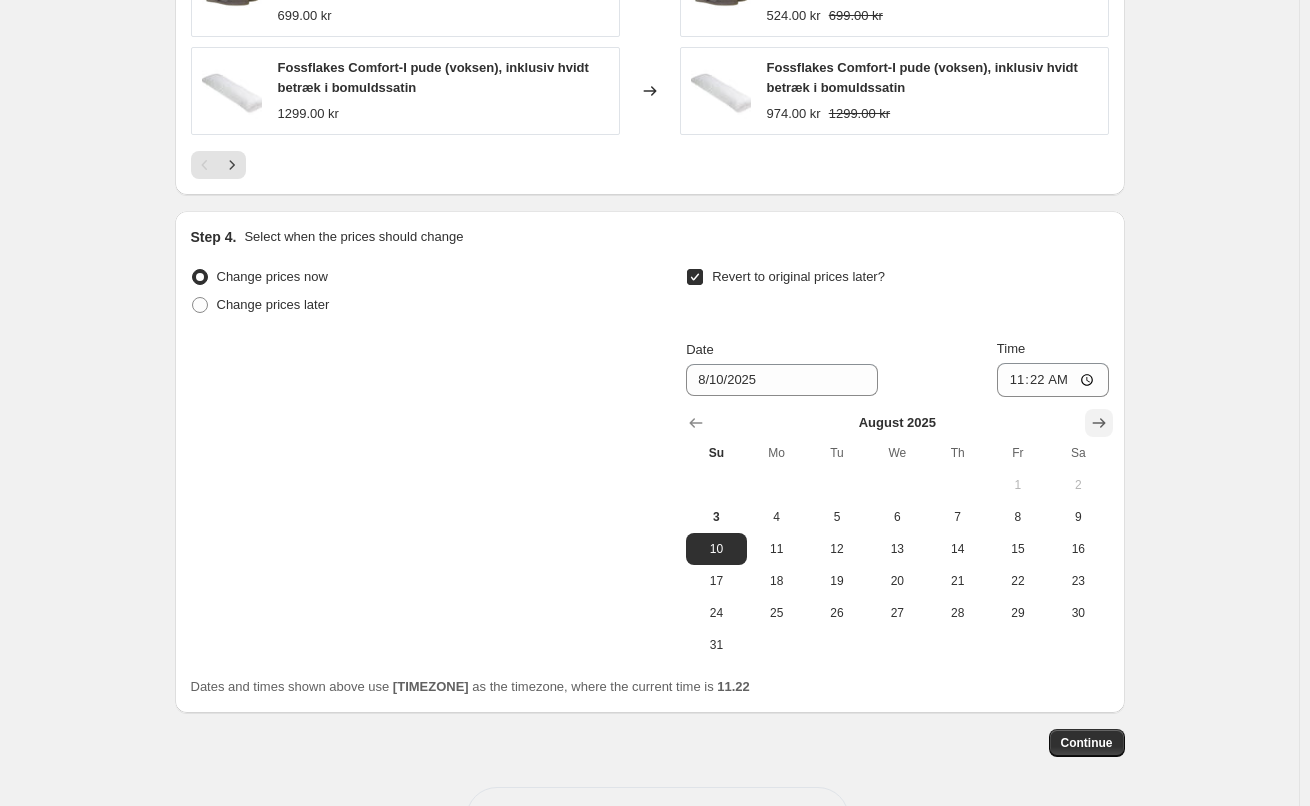 click 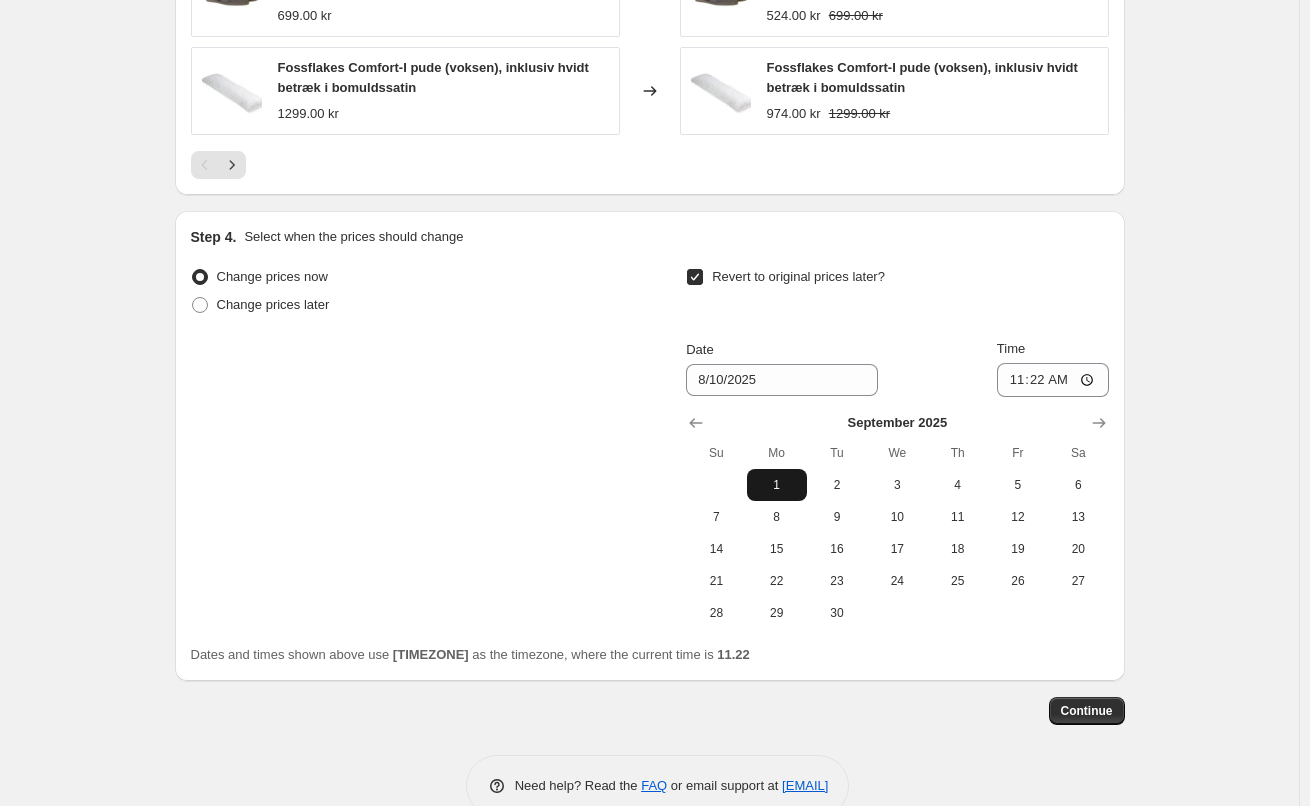click on "1" at bounding box center (777, 485) 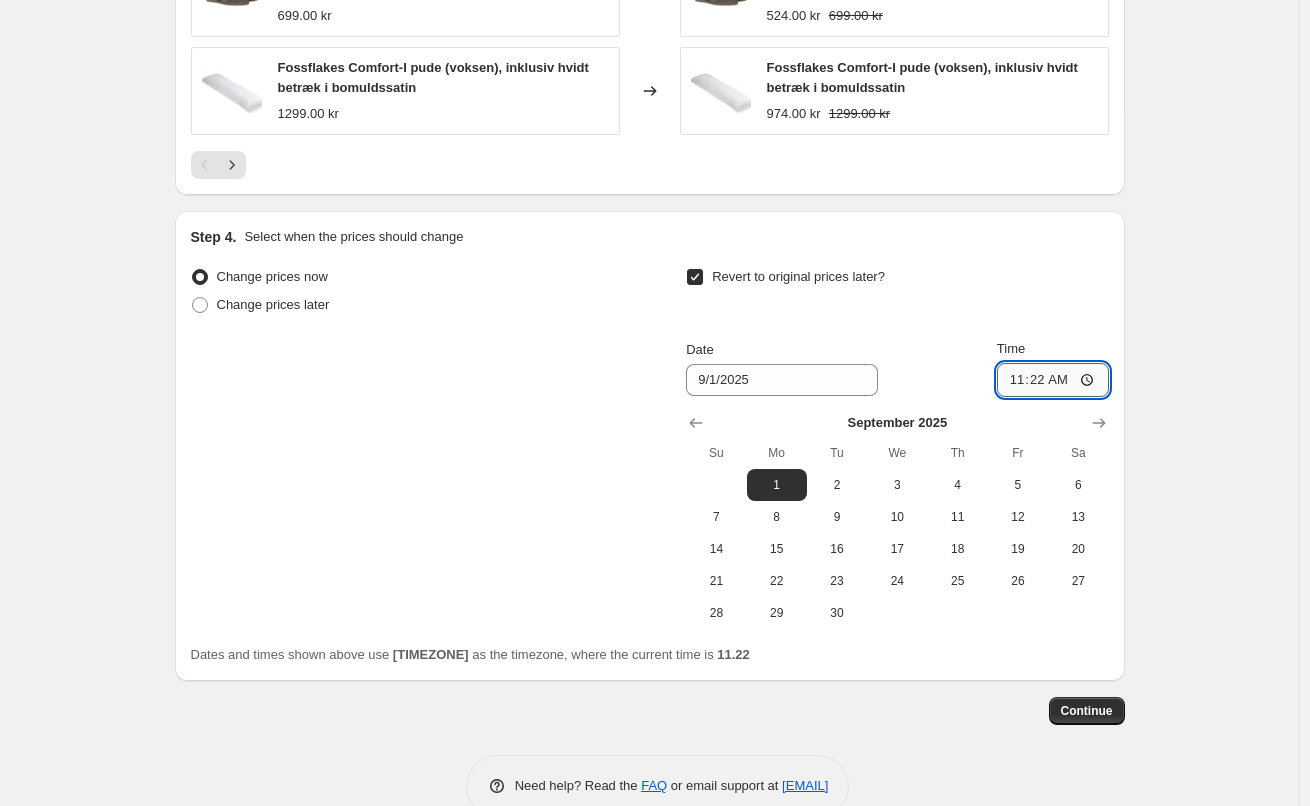 click on "11:22" at bounding box center (1053, 380) 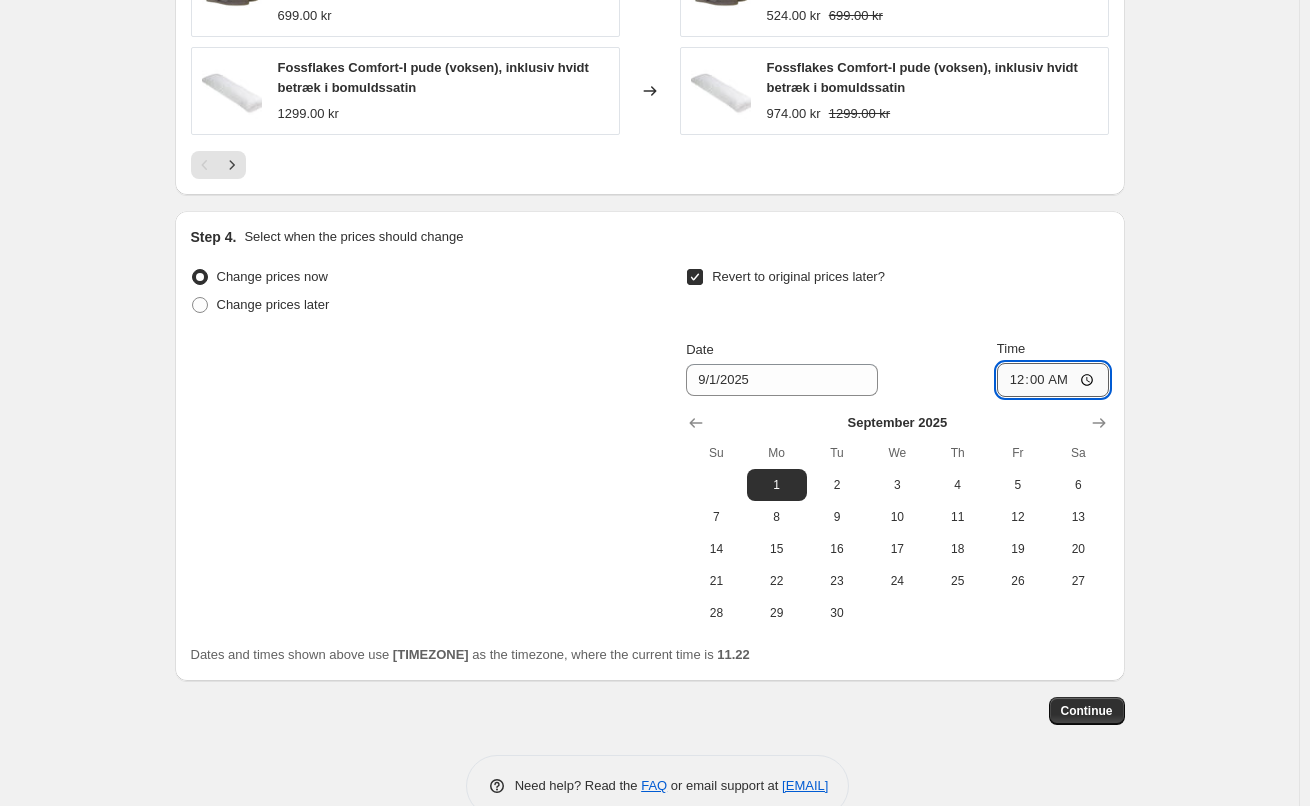 type on "00:01" 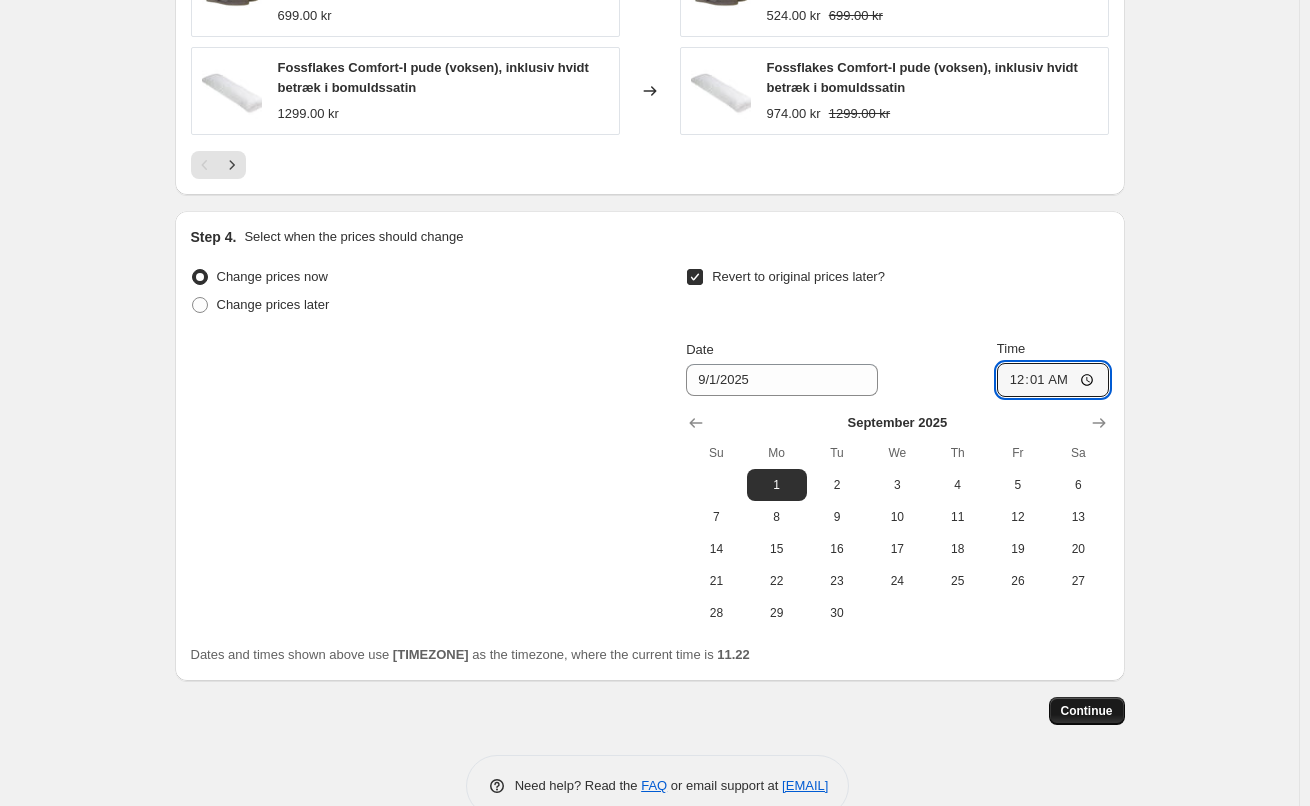 click on "Continue" at bounding box center [1087, 711] 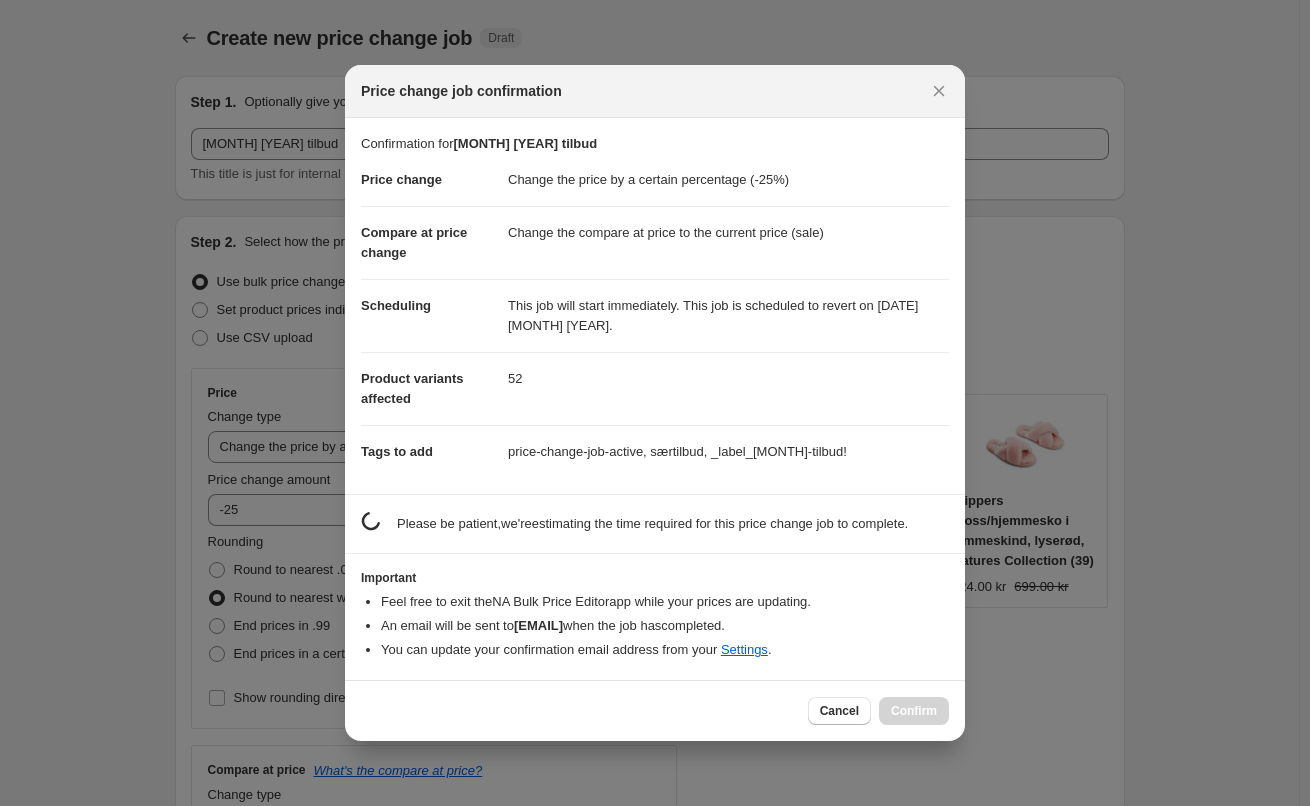 scroll, scrollTop: 0, scrollLeft: 0, axis: both 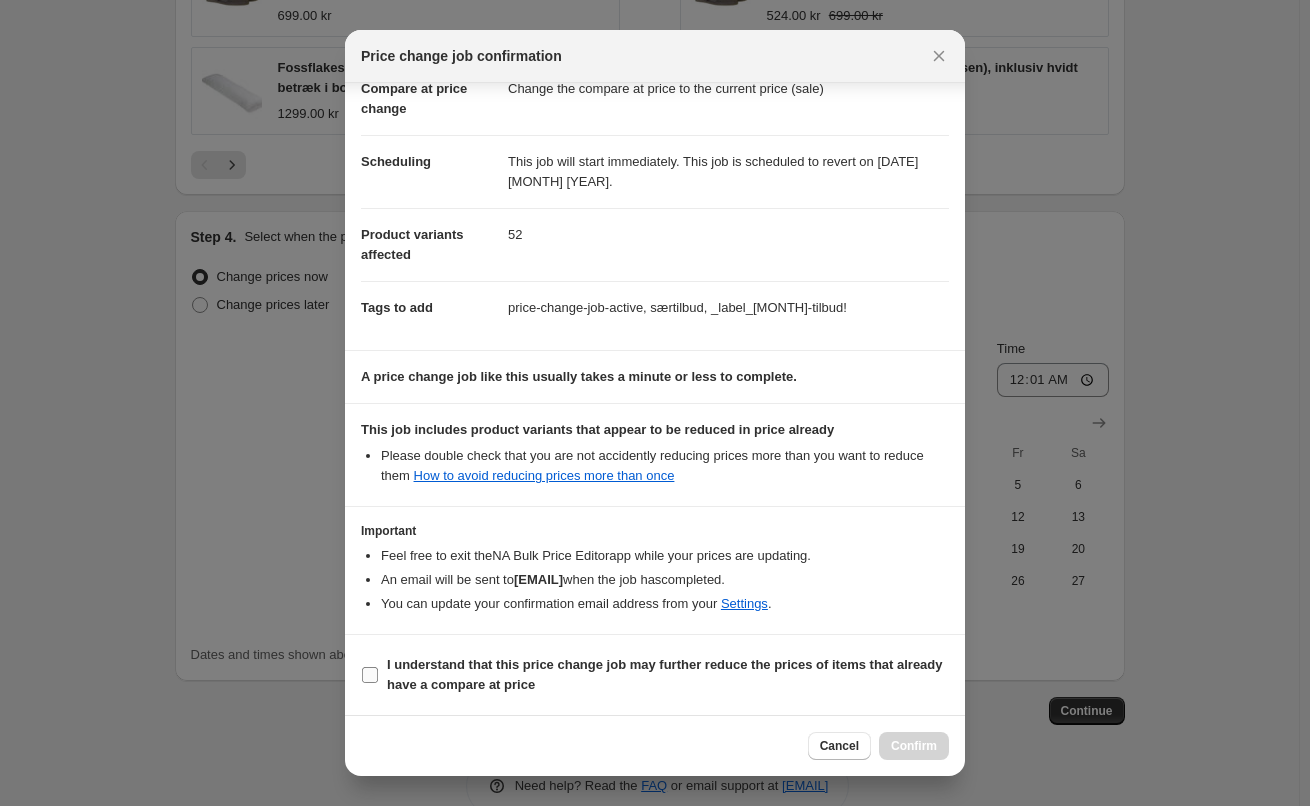click on "I understand that this price change job may further reduce the prices of items that already have a compare at price" at bounding box center (370, 675) 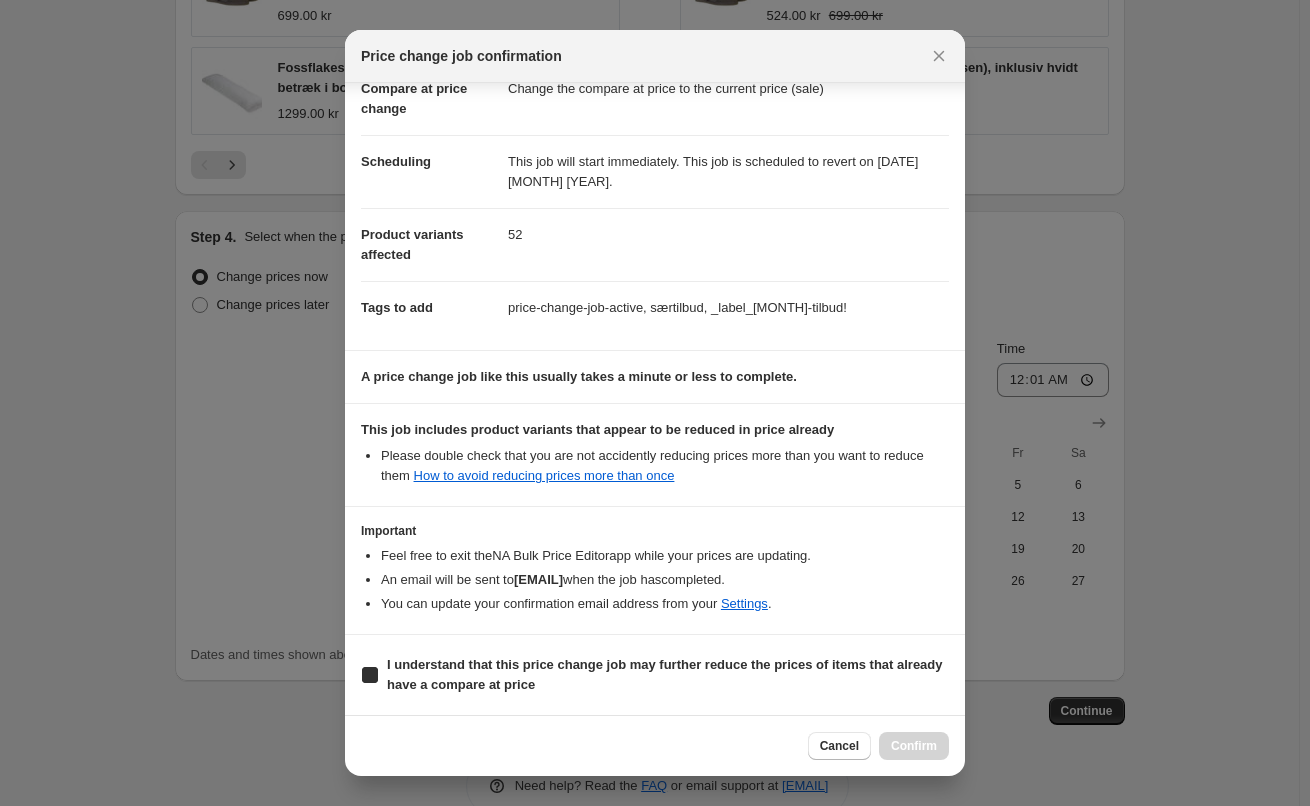 checkbox on "true" 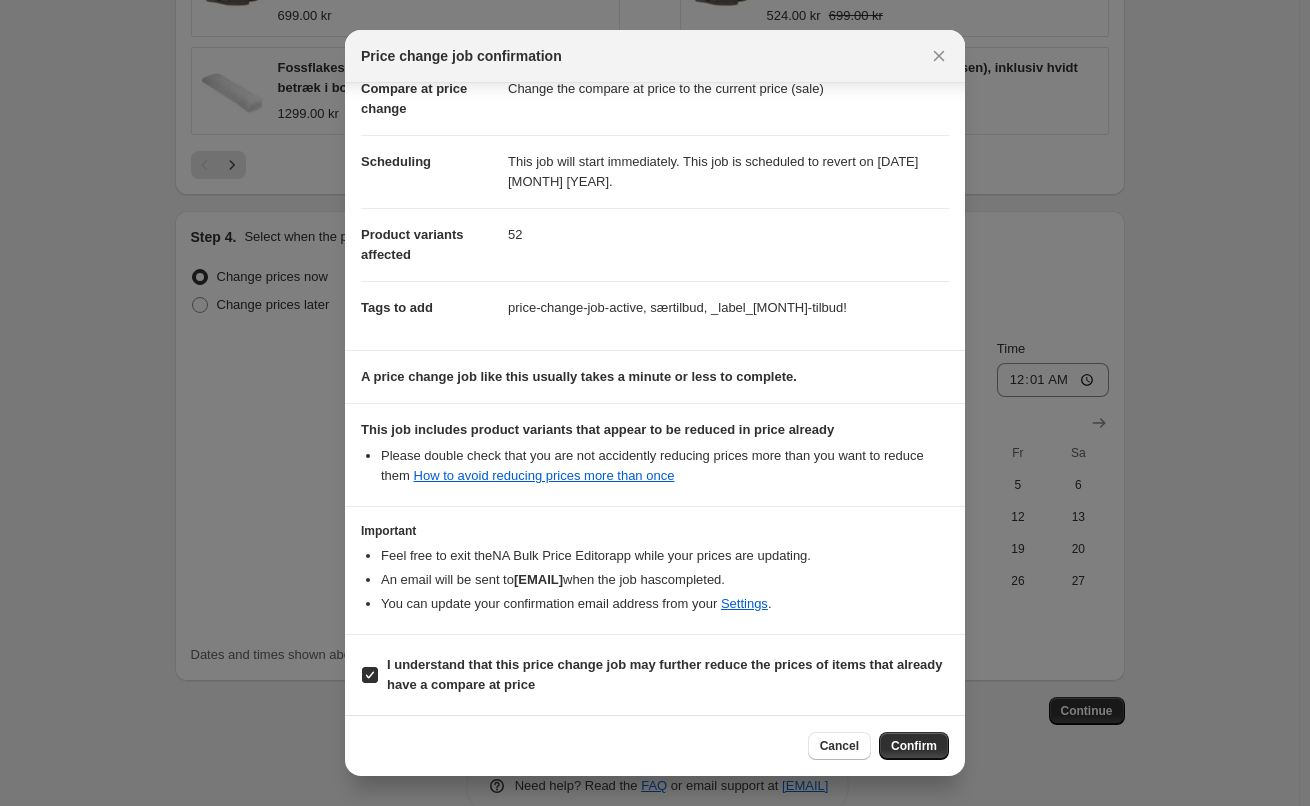 click on "Confirm" at bounding box center (914, 746) 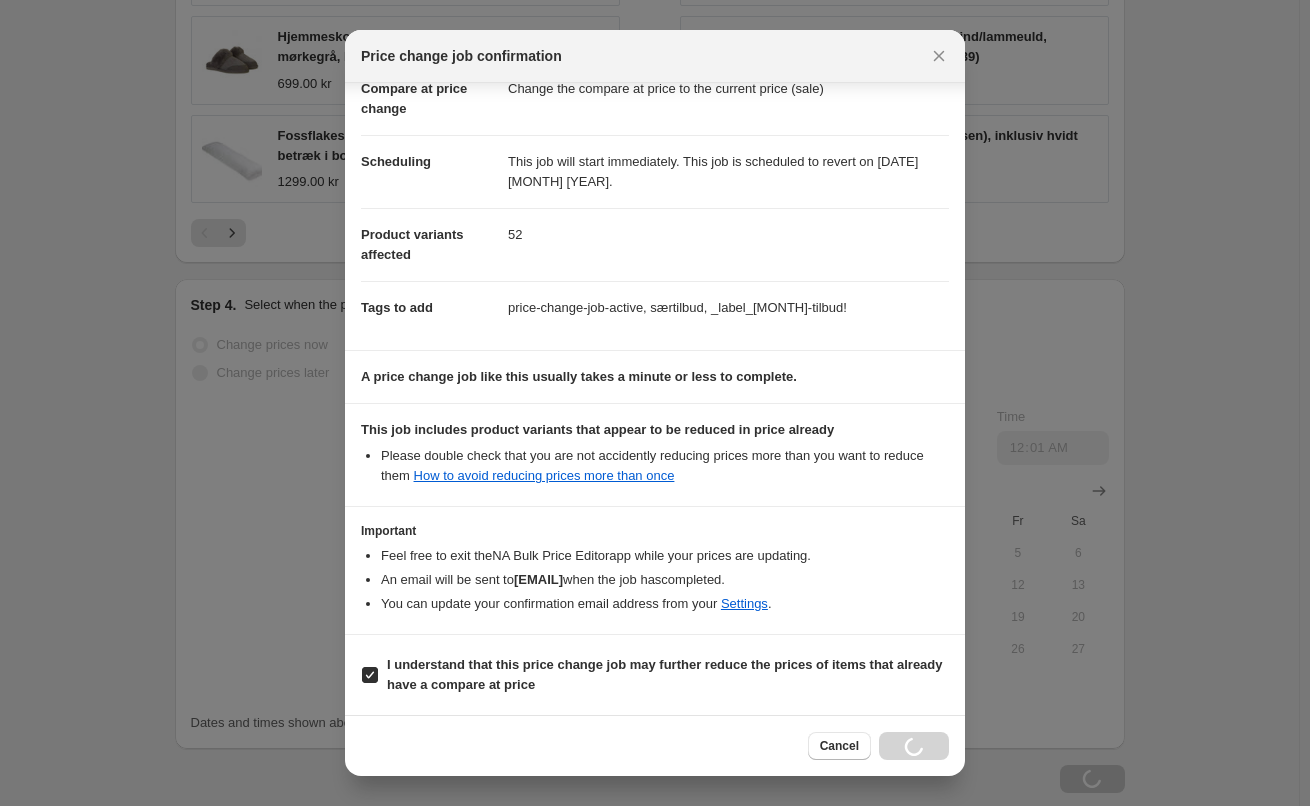 scroll, scrollTop: 1767, scrollLeft: 0, axis: vertical 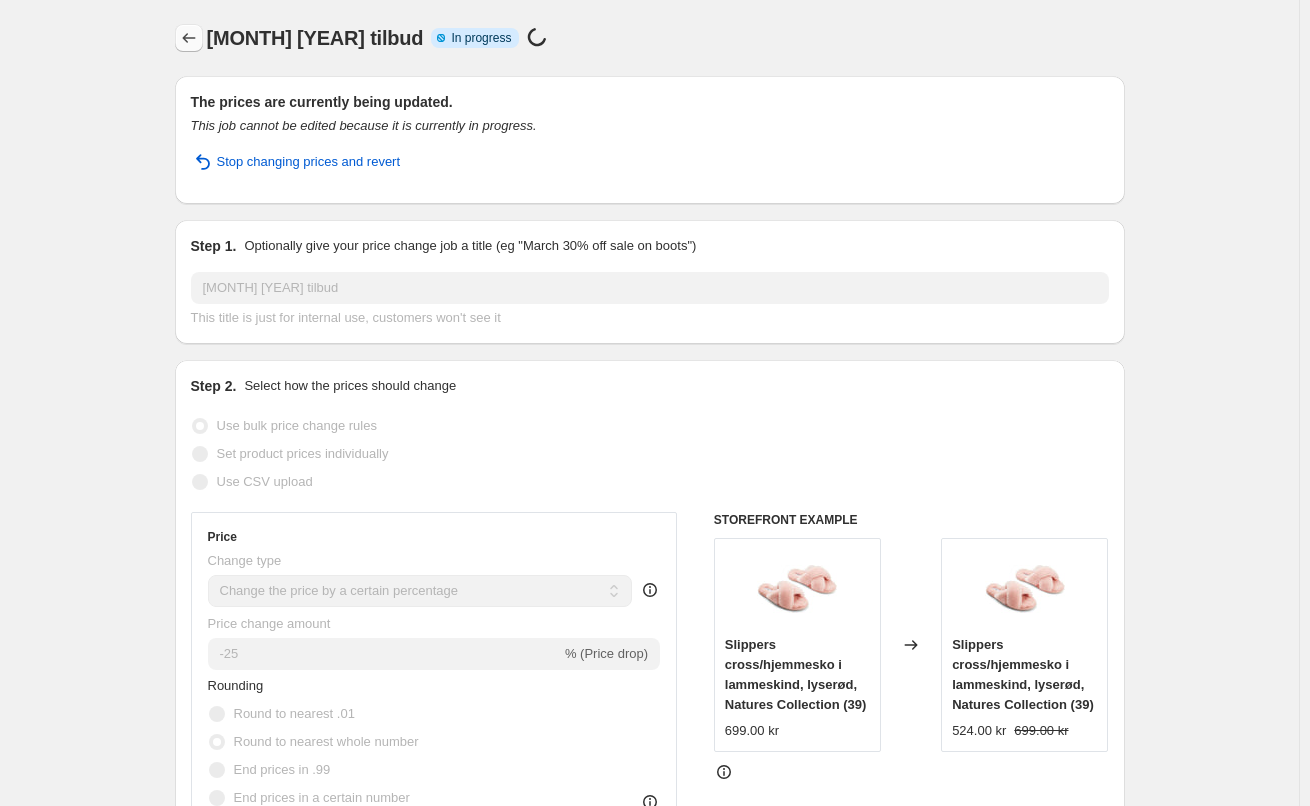 click 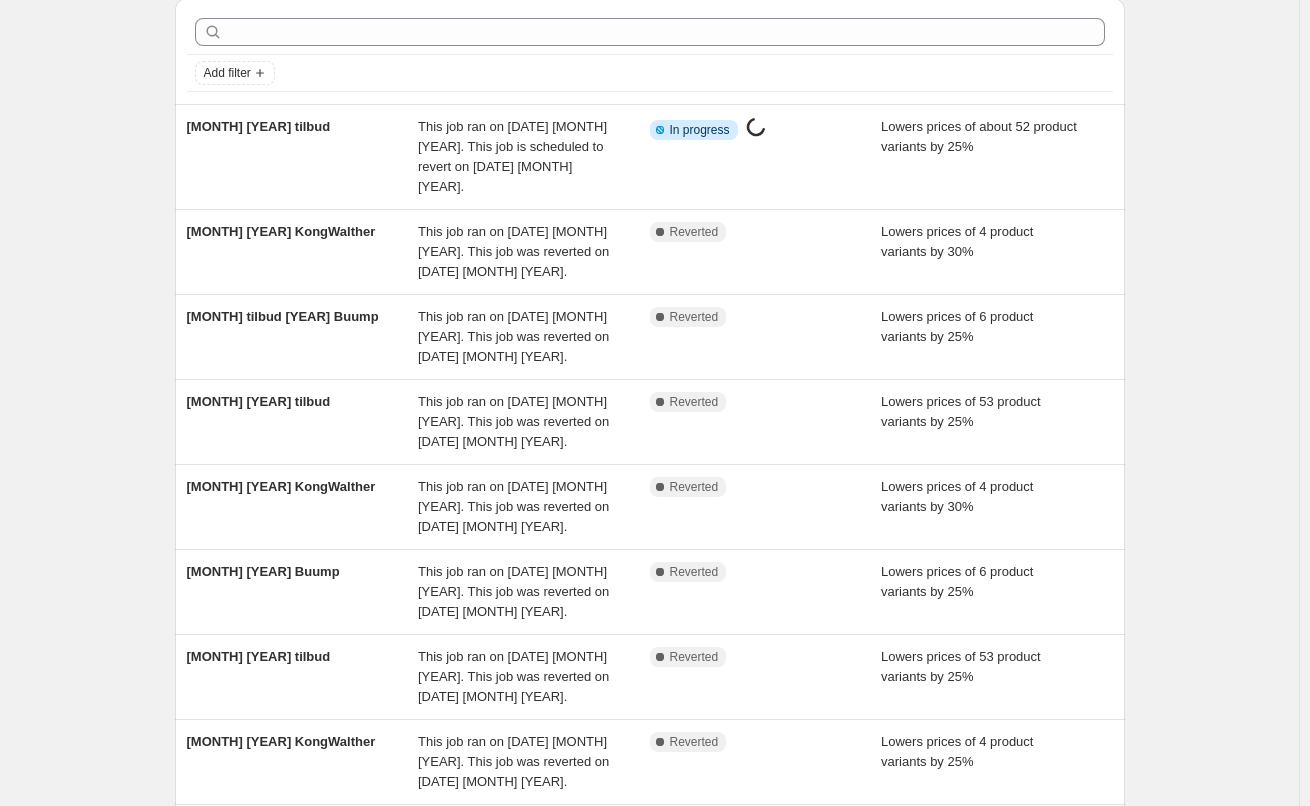 scroll, scrollTop: 100, scrollLeft: 0, axis: vertical 